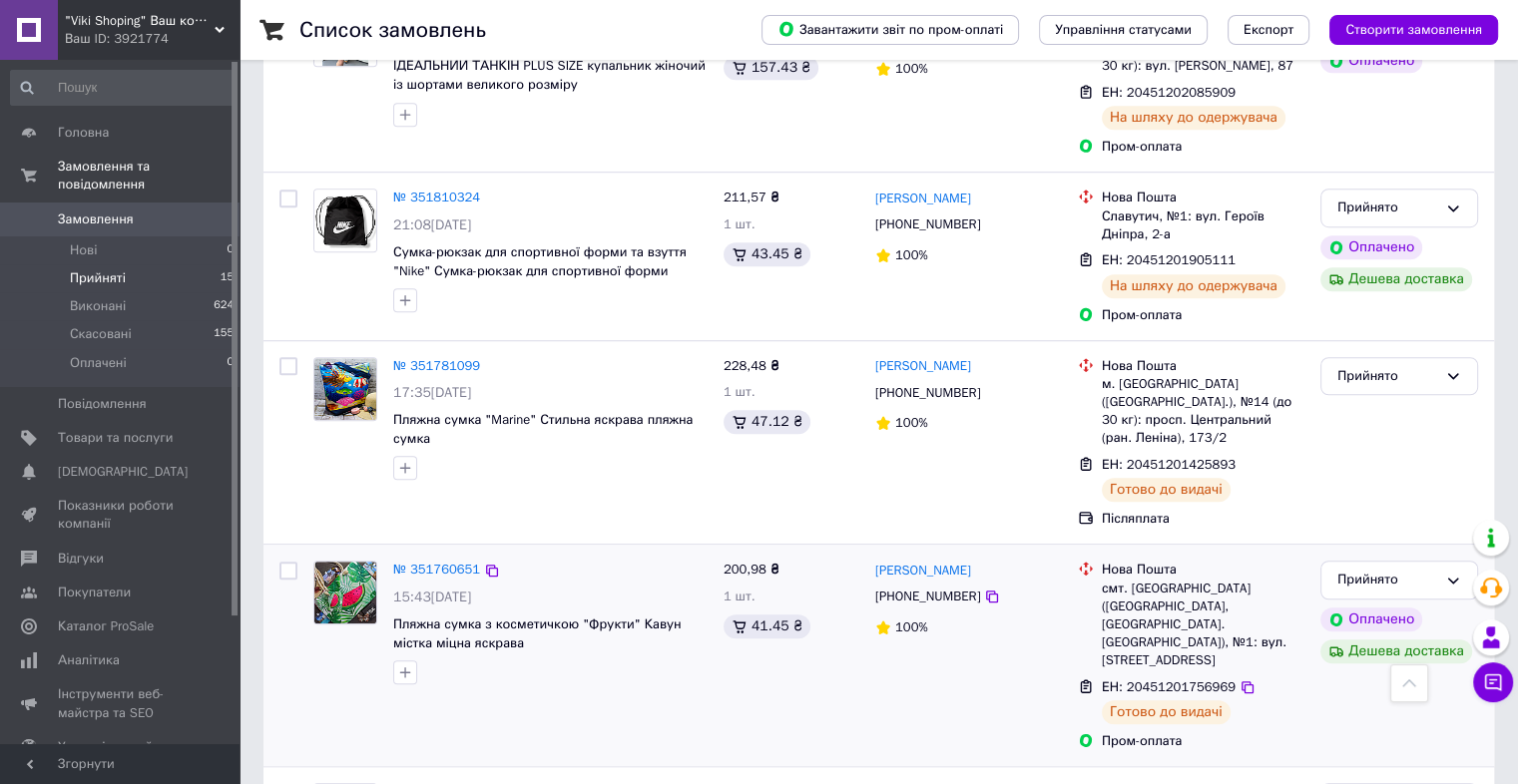 scroll, scrollTop: 1396, scrollLeft: 0, axis: vertical 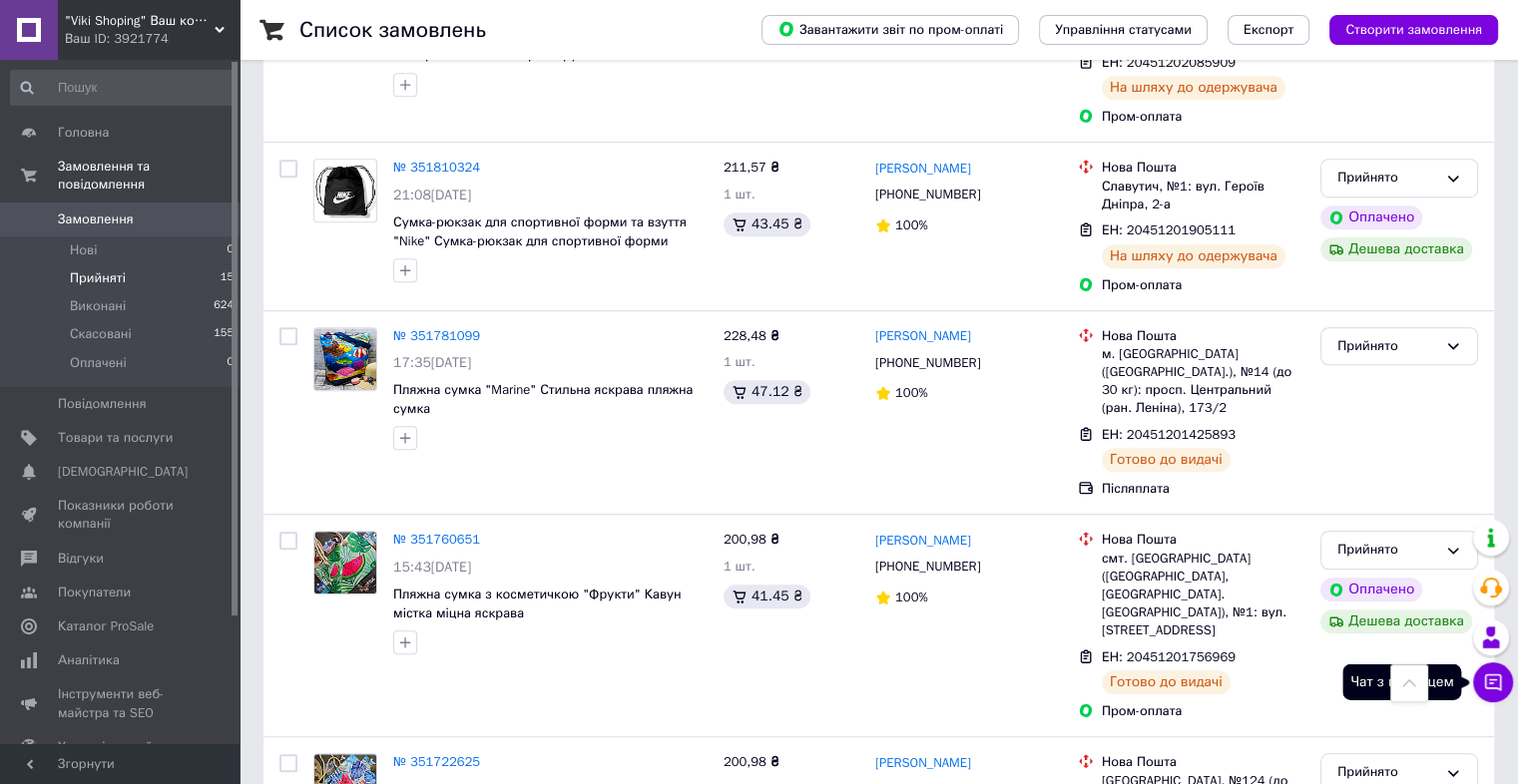 click 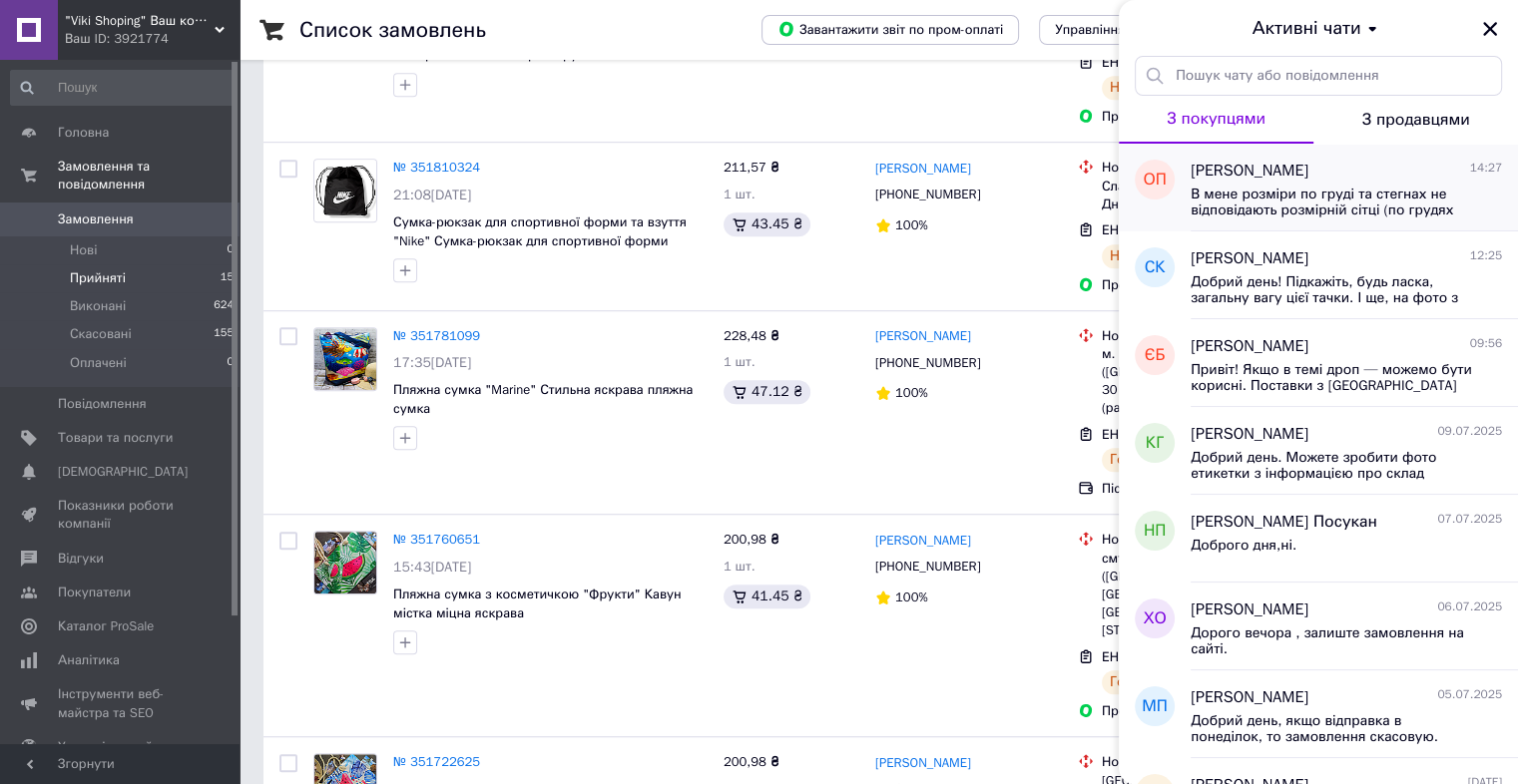 click on "В мене розміри по груді та стегнах не відповідають розмірній сітці (по грудях менше). Тому боюся помилися(( Чи можливо повернення товару при гігієнічній примірці (на свої плавки)? та поверненні на 1-2 день після отримання?" at bounding box center [1332, 202] 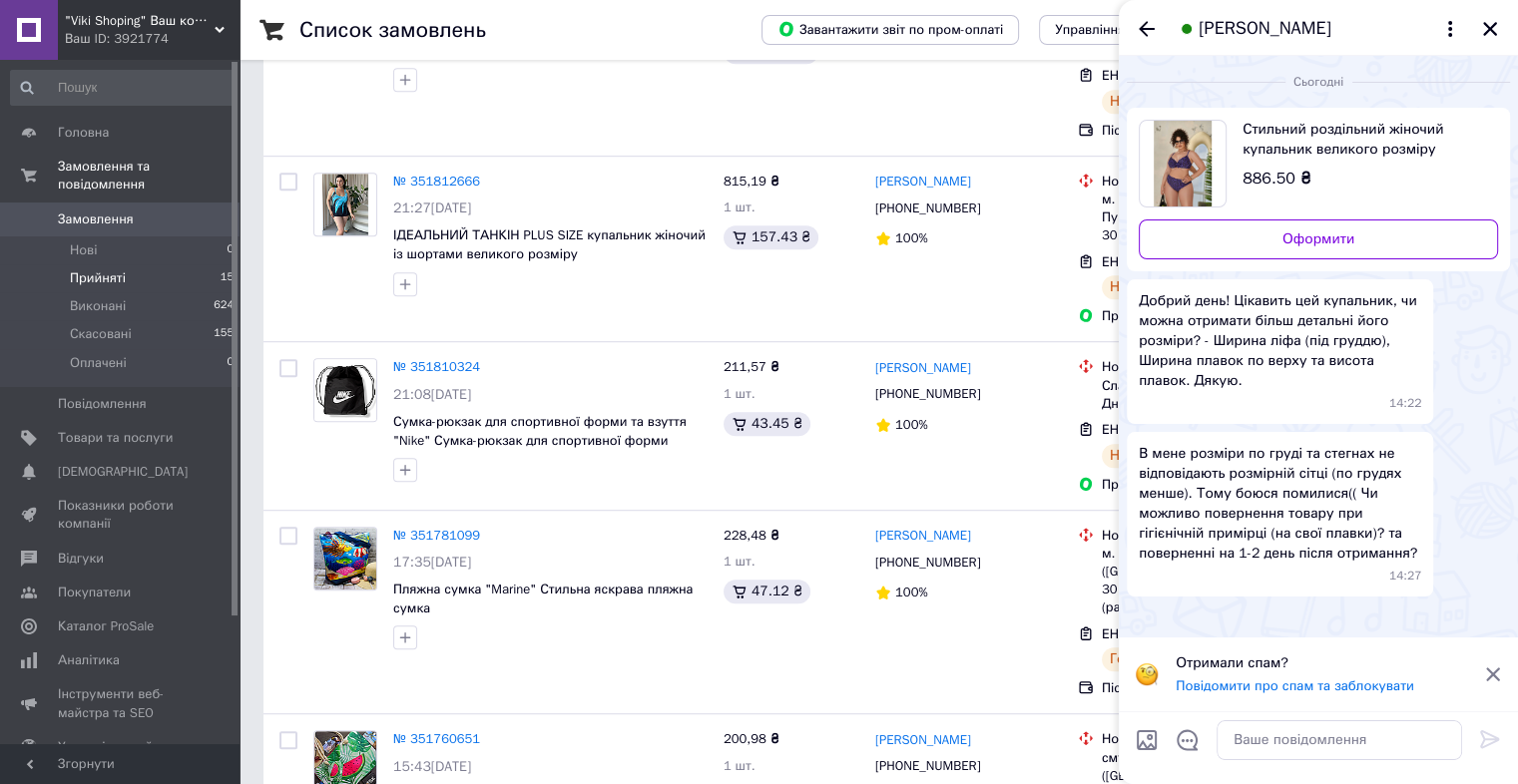 scroll, scrollTop: 1882, scrollLeft: 0, axis: vertical 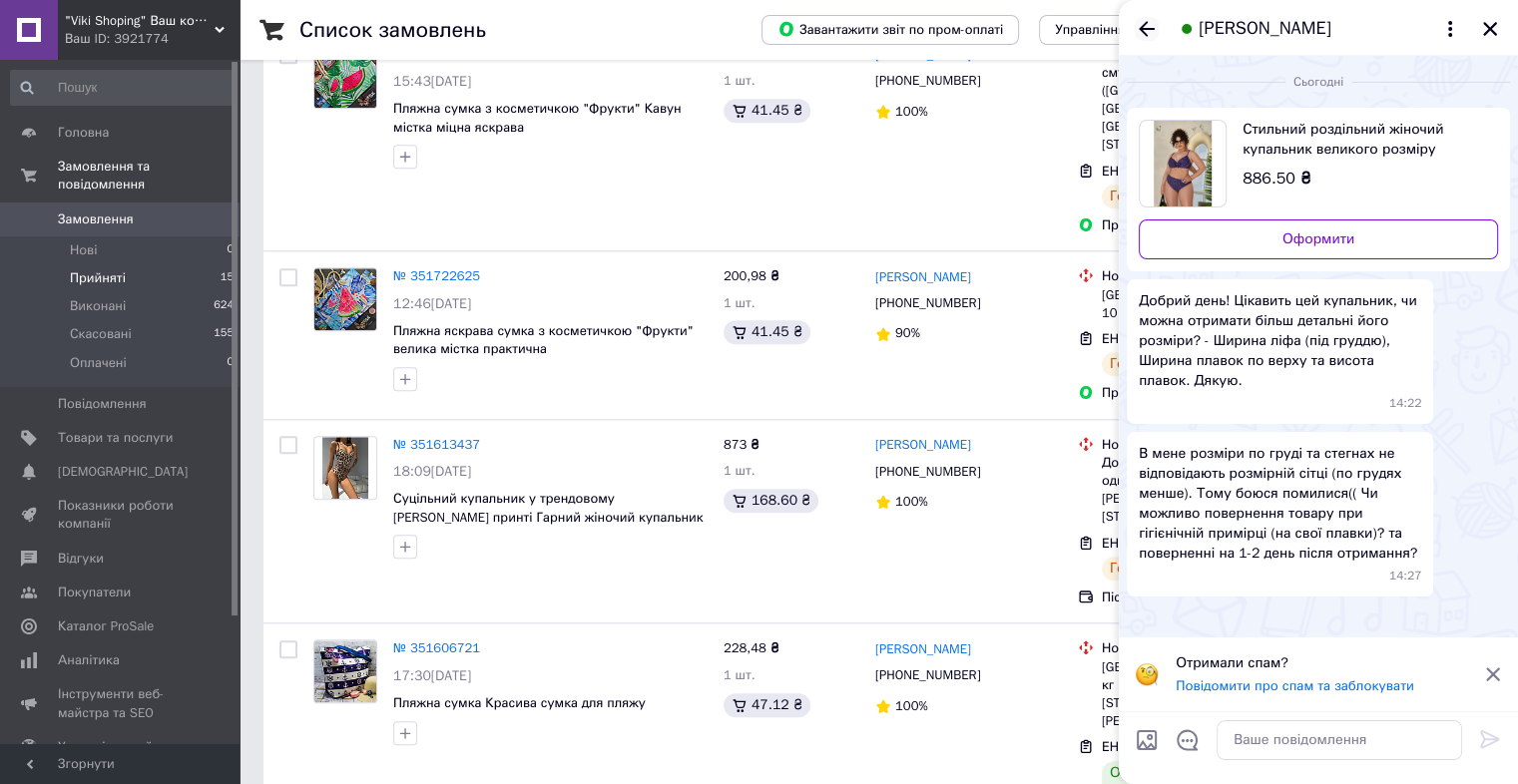 click 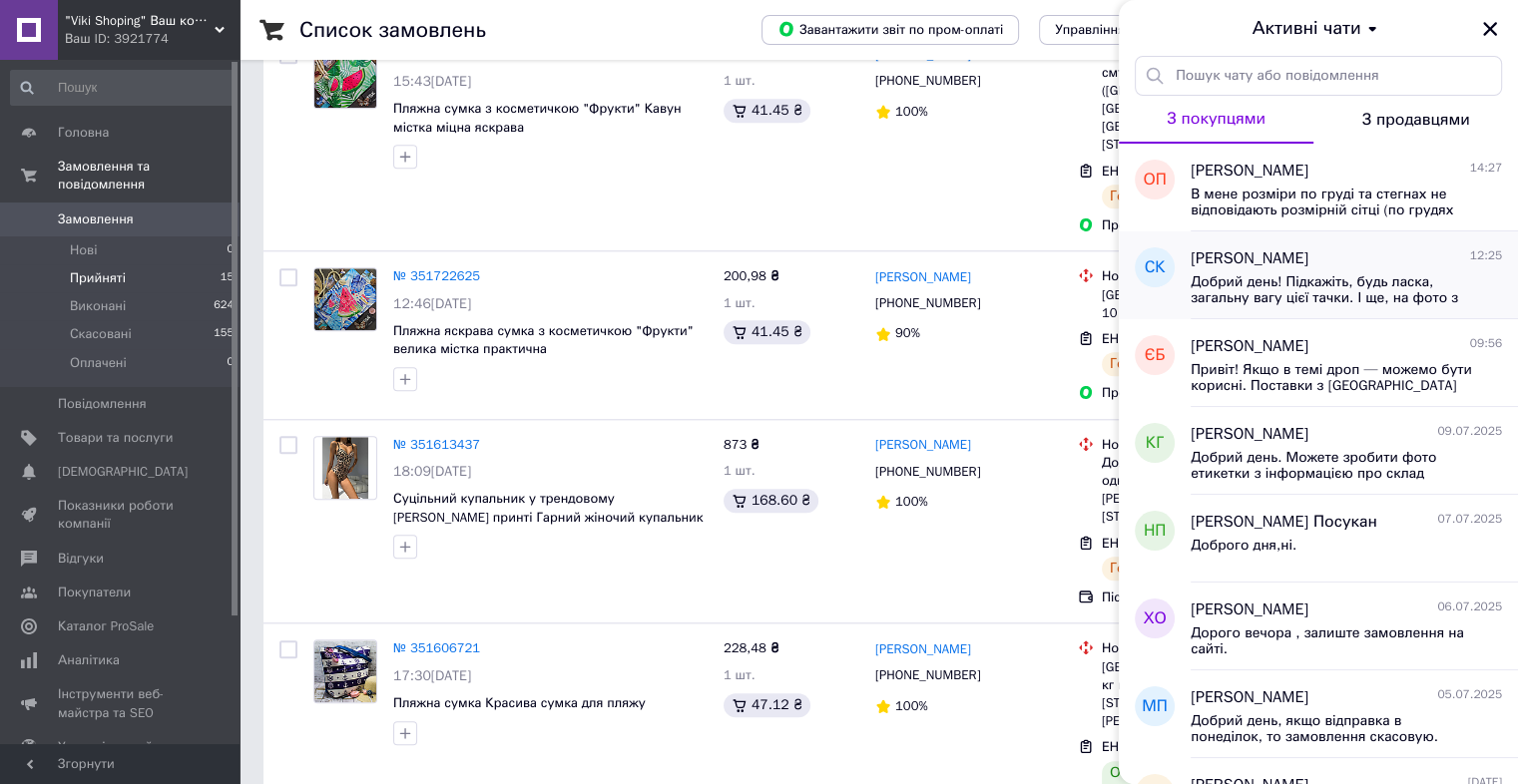 click on "Добрий день! Підкажіть, будь ласка, загальну вагу цієї тачки. І ще, на фото з верху накидка трішки не закриває кути "сумки", куди дощ може затікати - це тільки візуально так чи може там молнія? - чи можна фото більш детальне верхньої частини і з відкинутою какидку  з середини? І питання про колеса - метал не ржавіє в не м'який? (Збираюсь на днях замовити, хотілося б відкинути сумніви. Зазделегідь вдячна за відповіді)." at bounding box center [1332, 290] 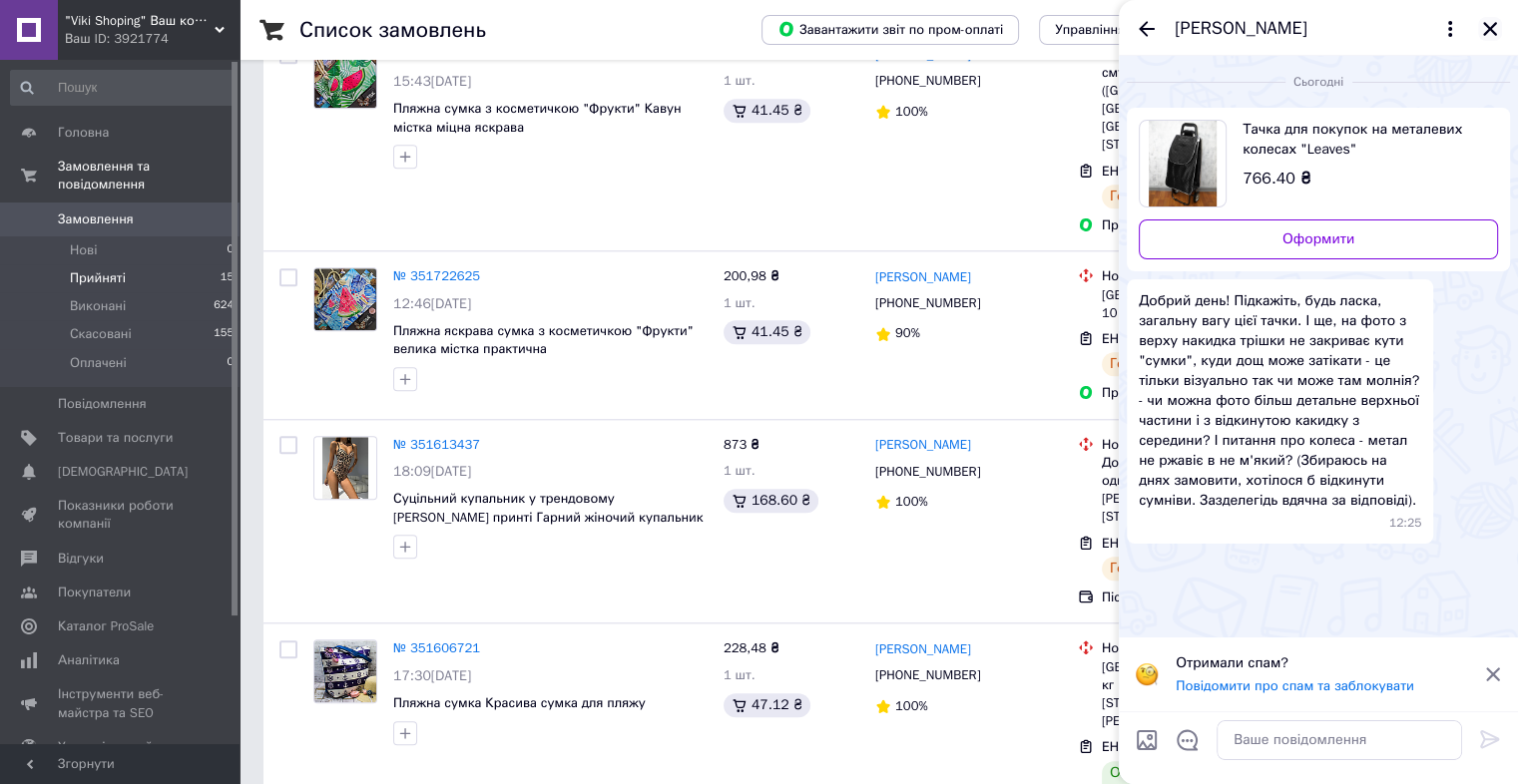 click 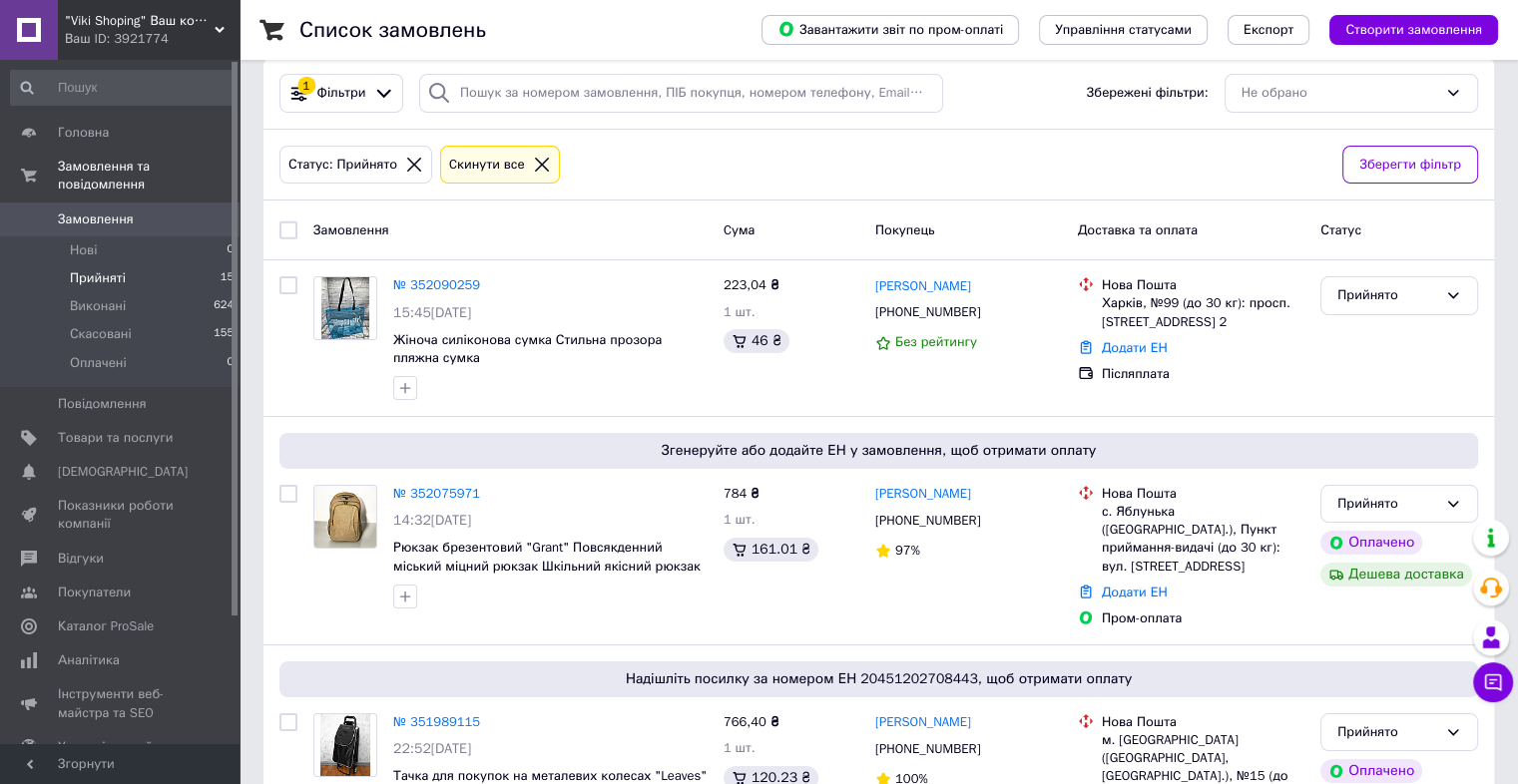 scroll, scrollTop: 126, scrollLeft: 0, axis: vertical 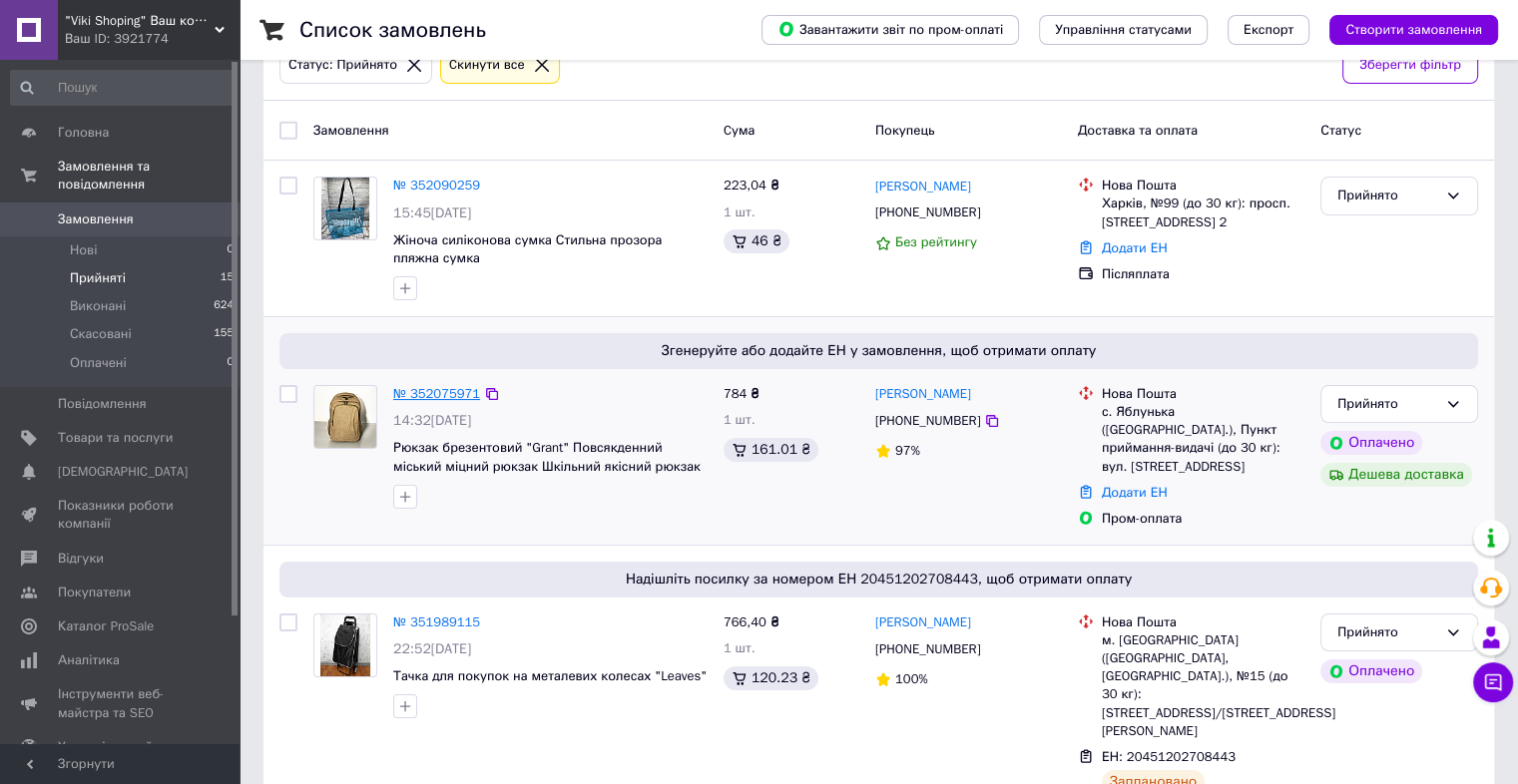 click on "№ 352075971" at bounding box center (436, 393) 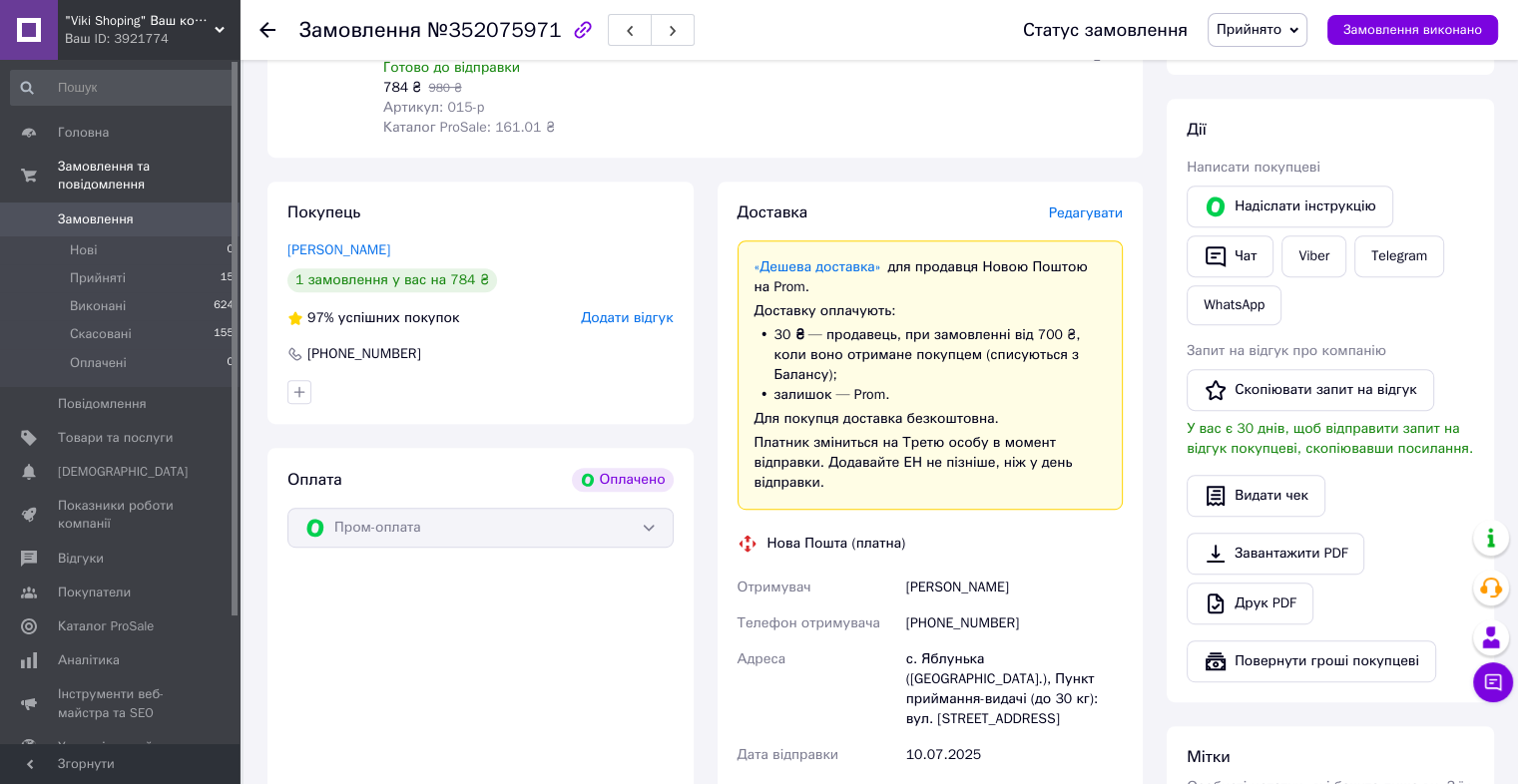 scroll, scrollTop: 898, scrollLeft: 0, axis: vertical 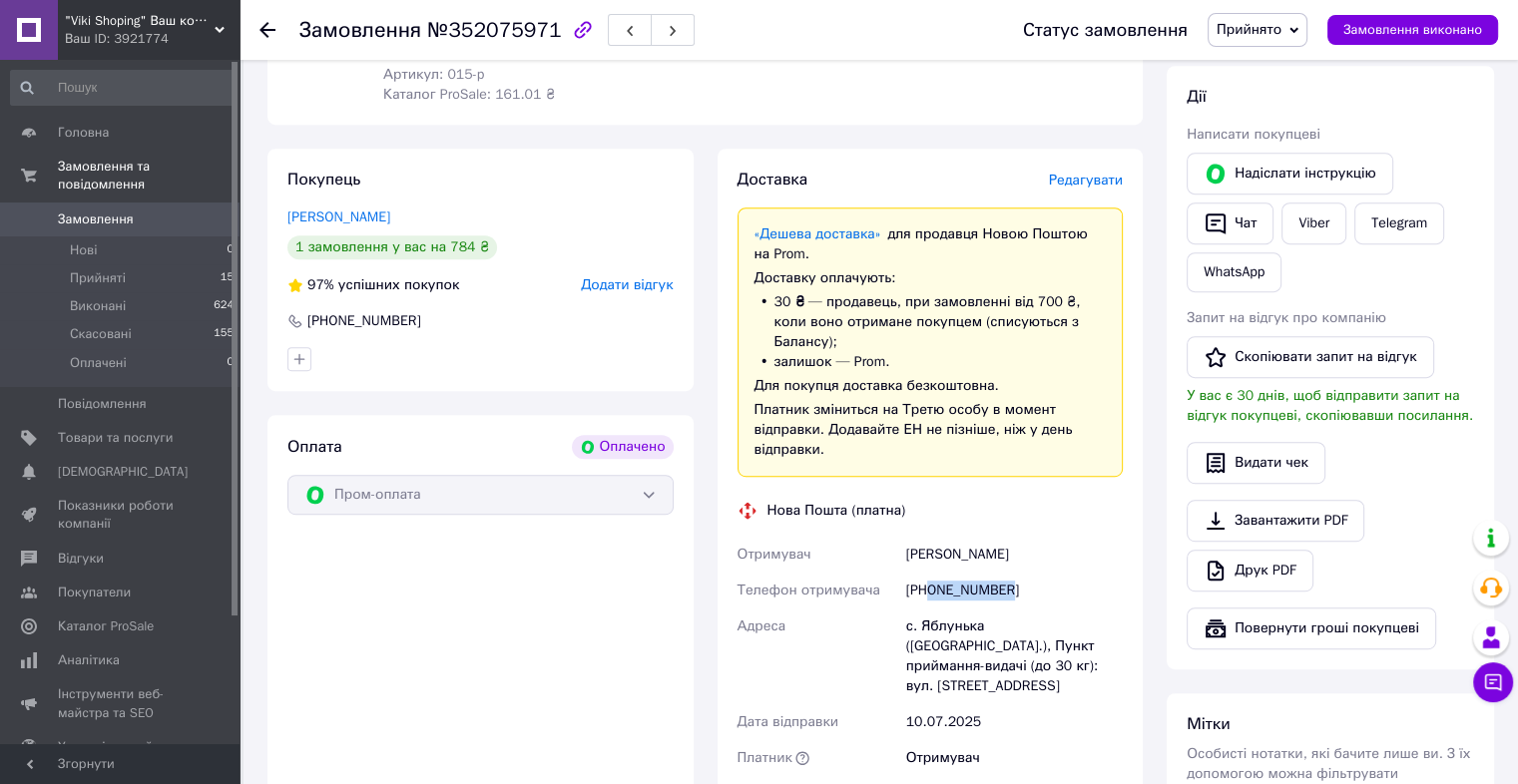 drag, startPoint x: 933, startPoint y: 572, endPoint x: 1009, endPoint y: 575, distance: 76.05919 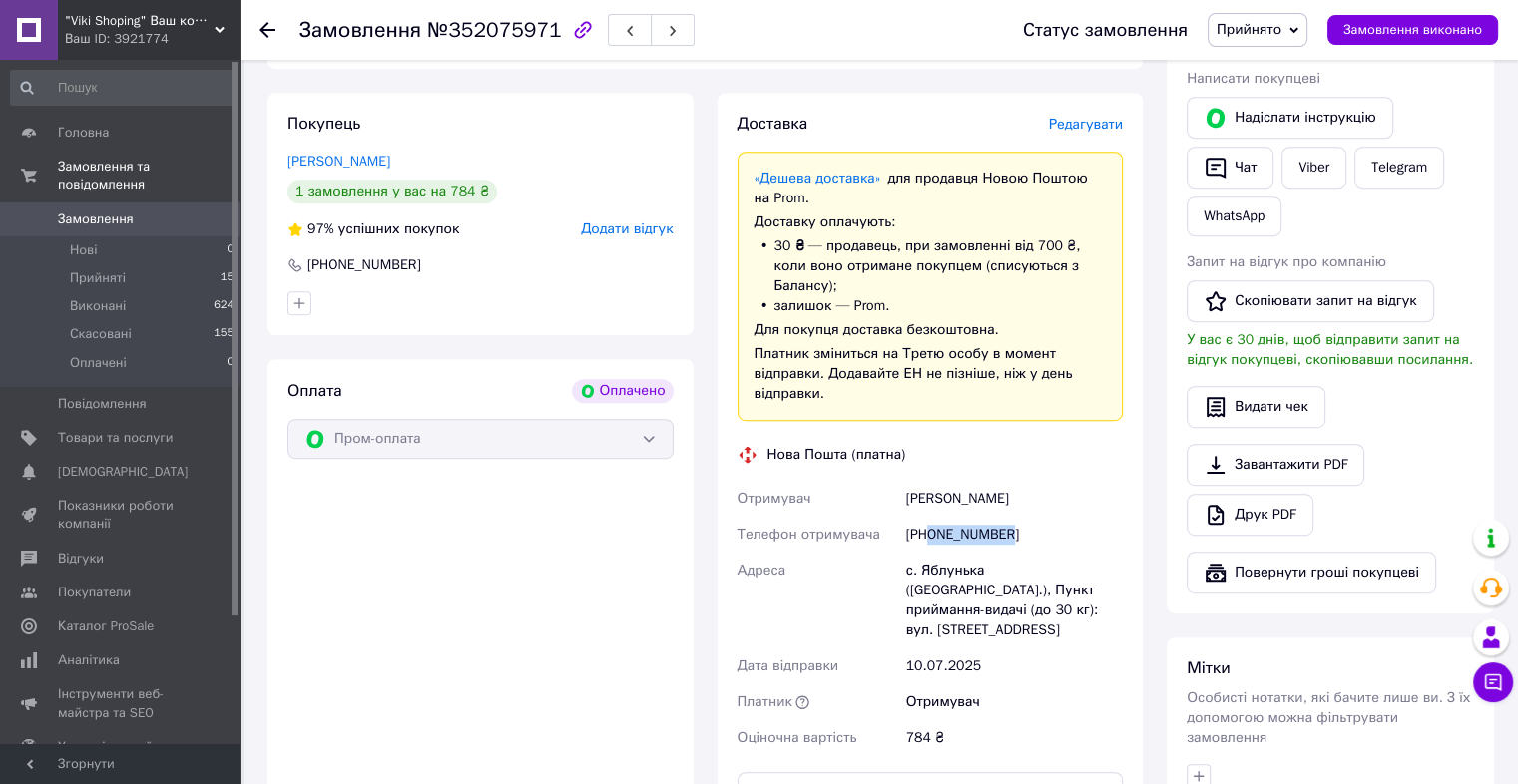 scroll, scrollTop: 997, scrollLeft: 0, axis: vertical 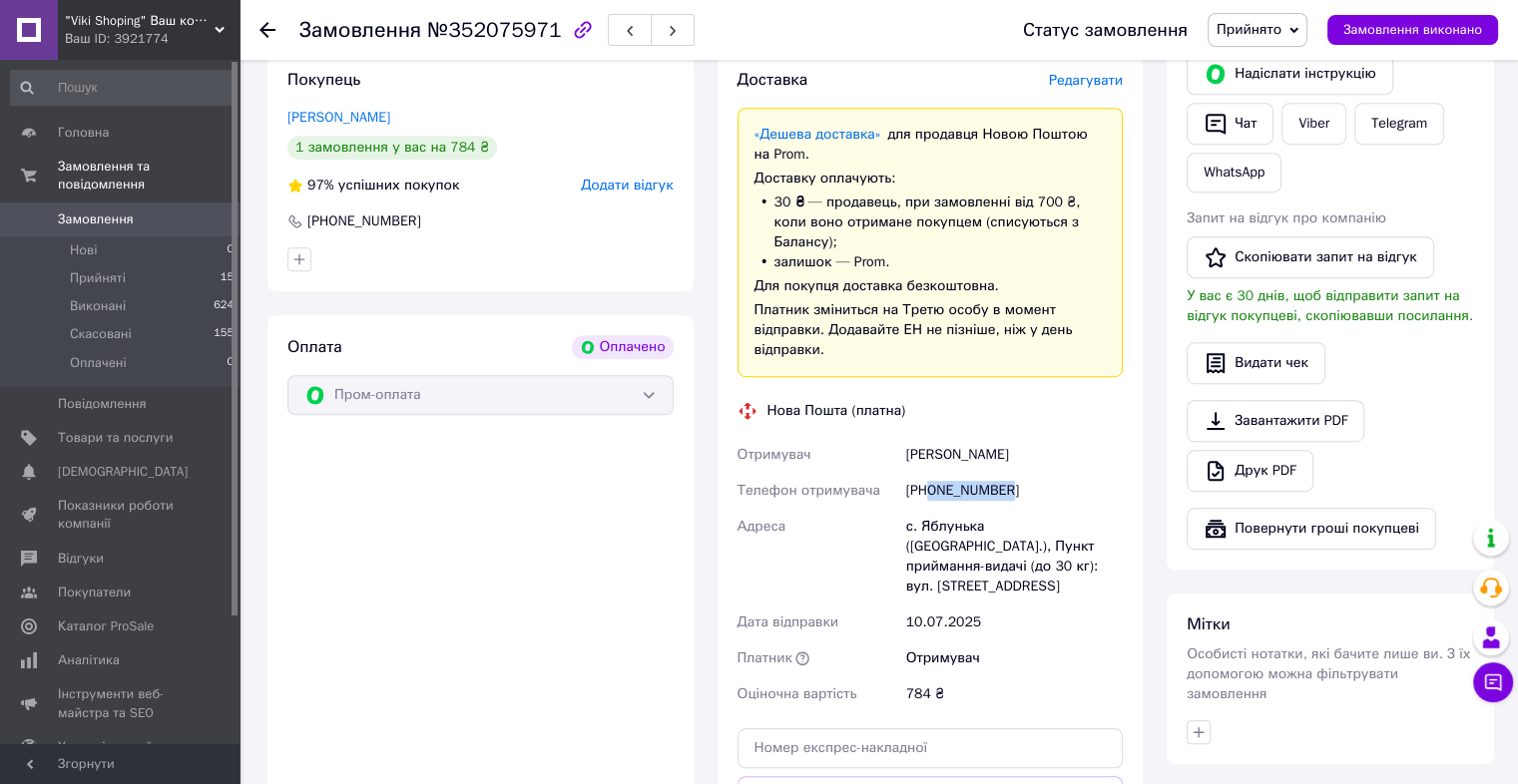drag, startPoint x: 902, startPoint y: 440, endPoint x: 1013, endPoint y: 434, distance: 111.16204 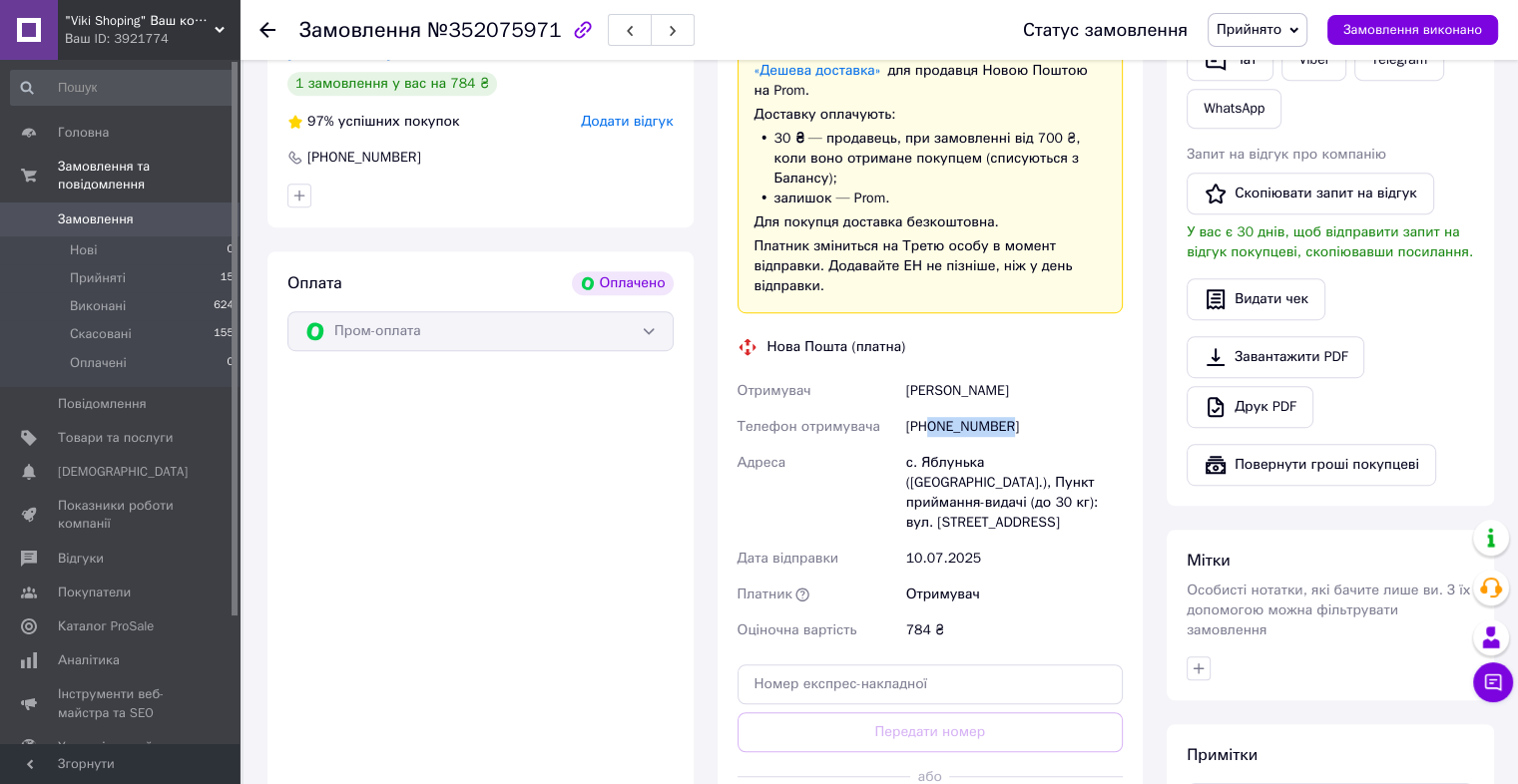 scroll, scrollTop: 1197, scrollLeft: 0, axis: vertical 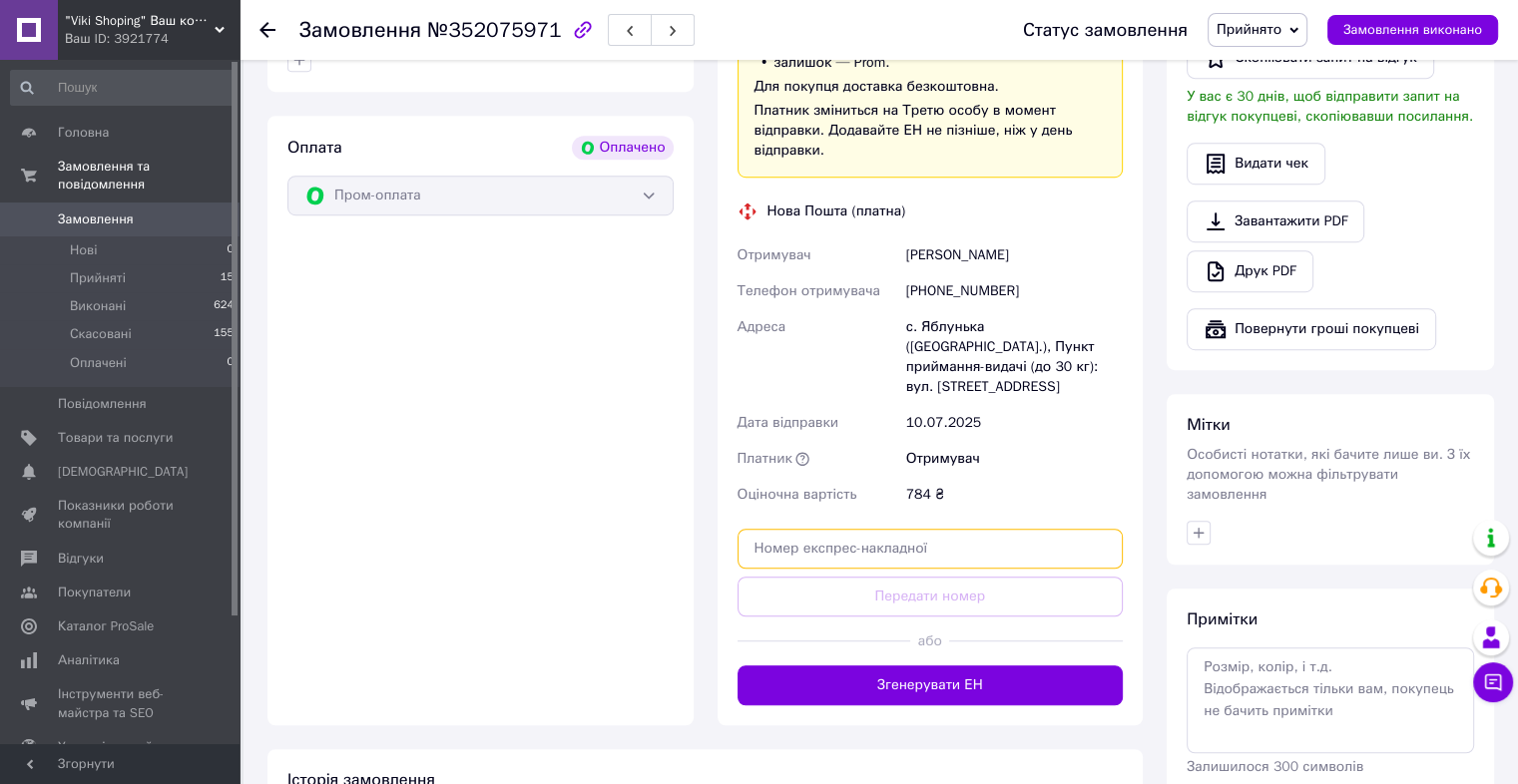 click at bounding box center [930, 549] 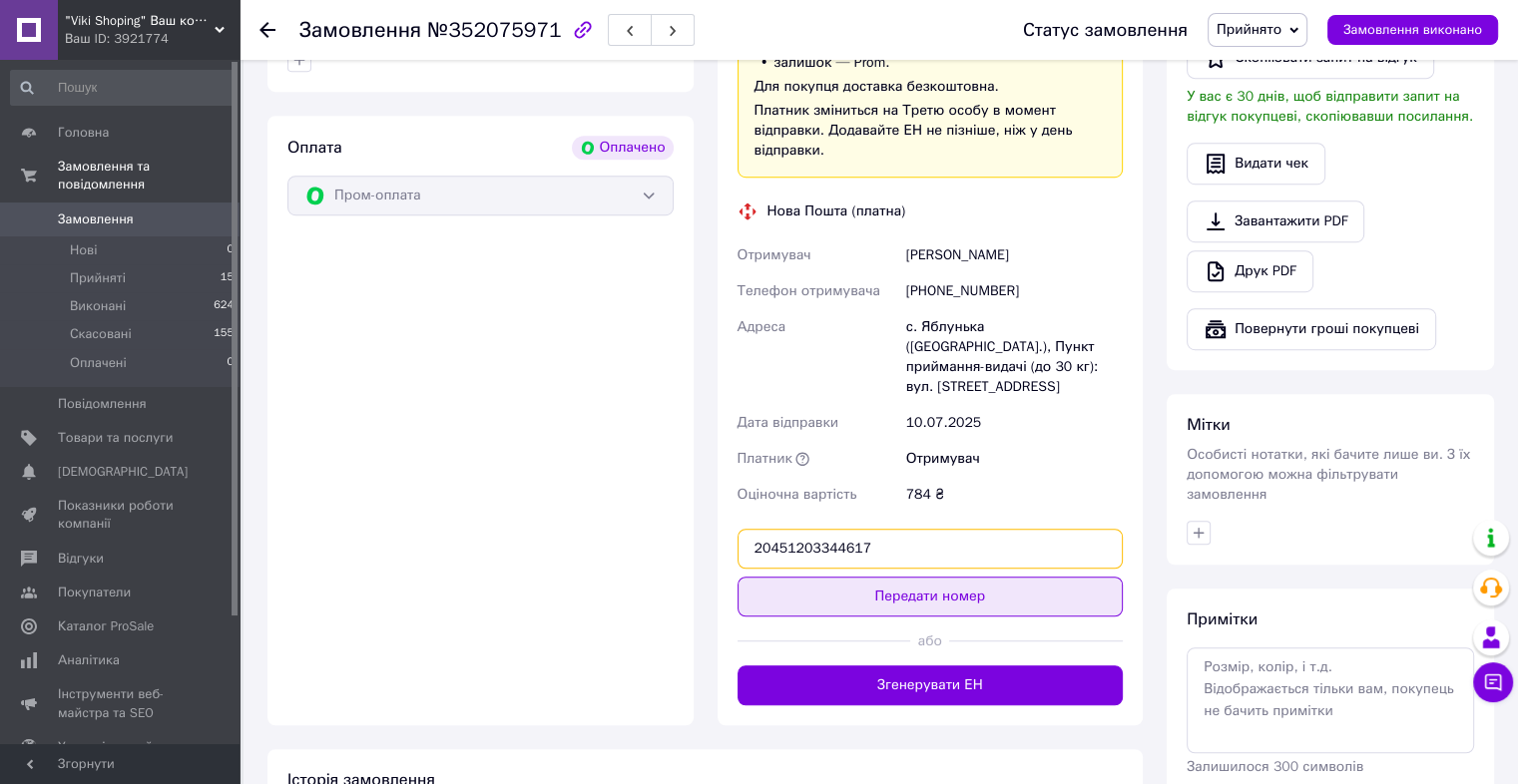 type on "20451203344617" 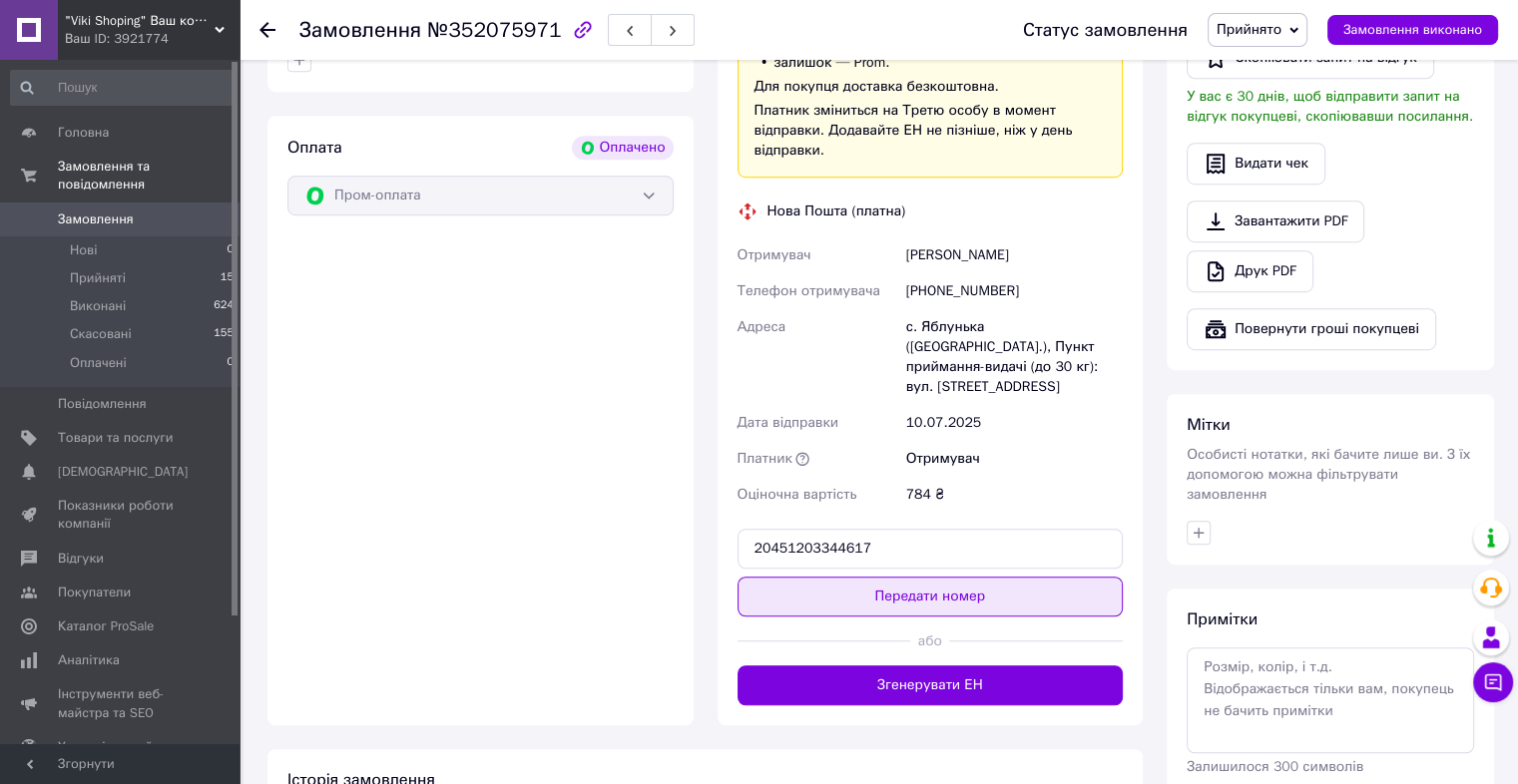 click on "Передати номер" at bounding box center [930, 596] 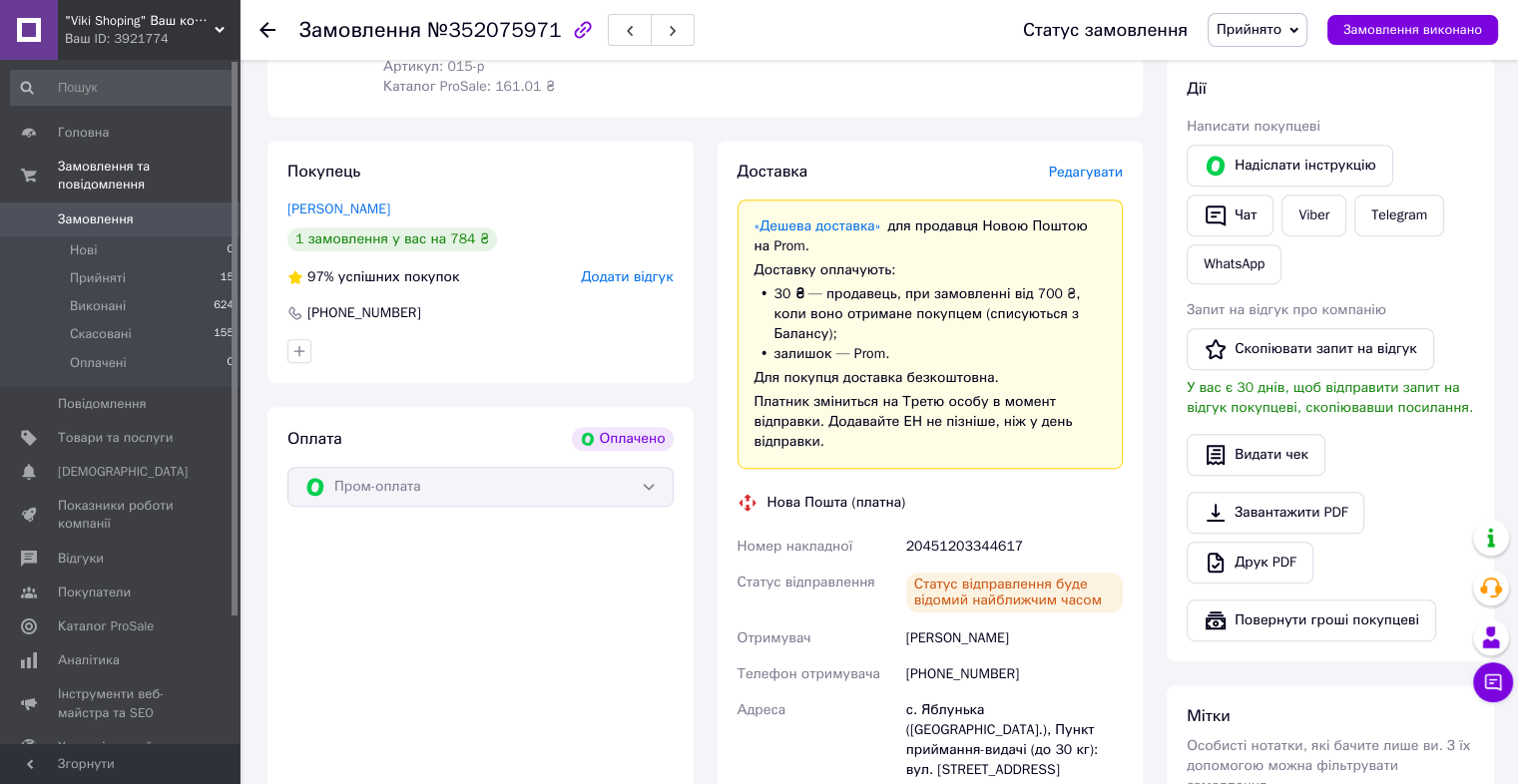 scroll, scrollTop: 782, scrollLeft: 0, axis: vertical 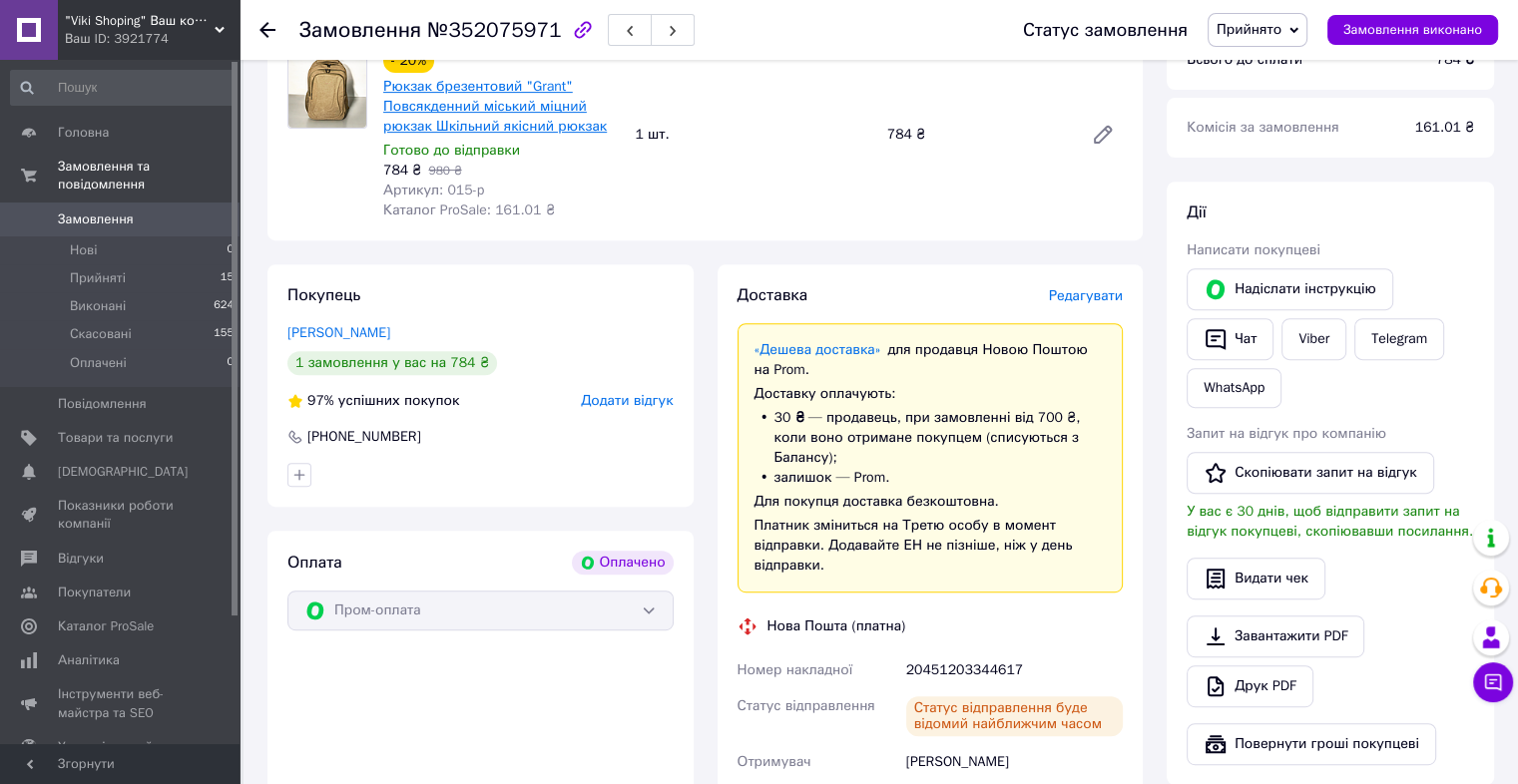 click on "Рюкзак брезентовий "Grant" Повсякденний міський міцний рюкзак Шкільний якісний рюкзак" at bounding box center [495, 106] 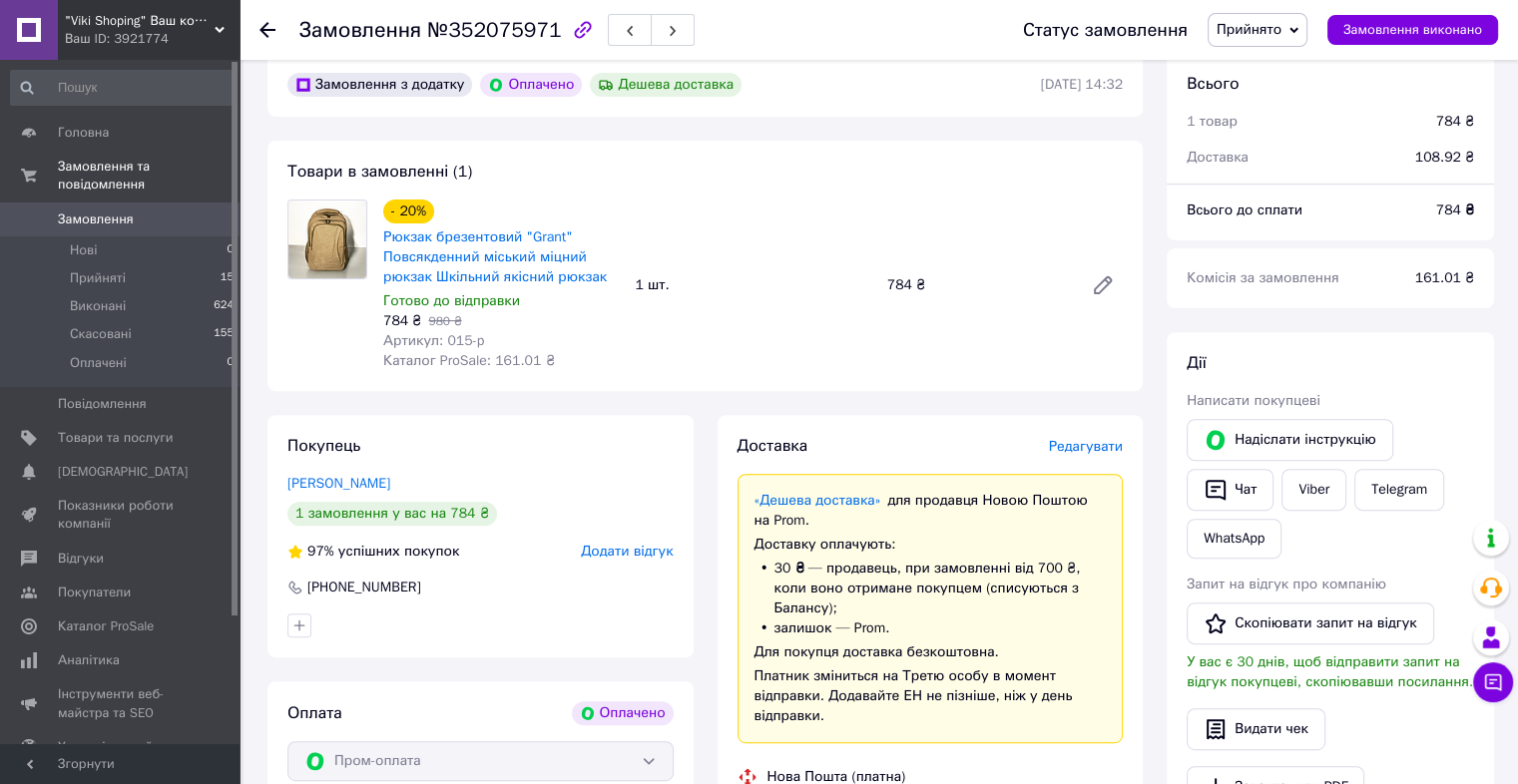 scroll, scrollTop: 583, scrollLeft: 0, axis: vertical 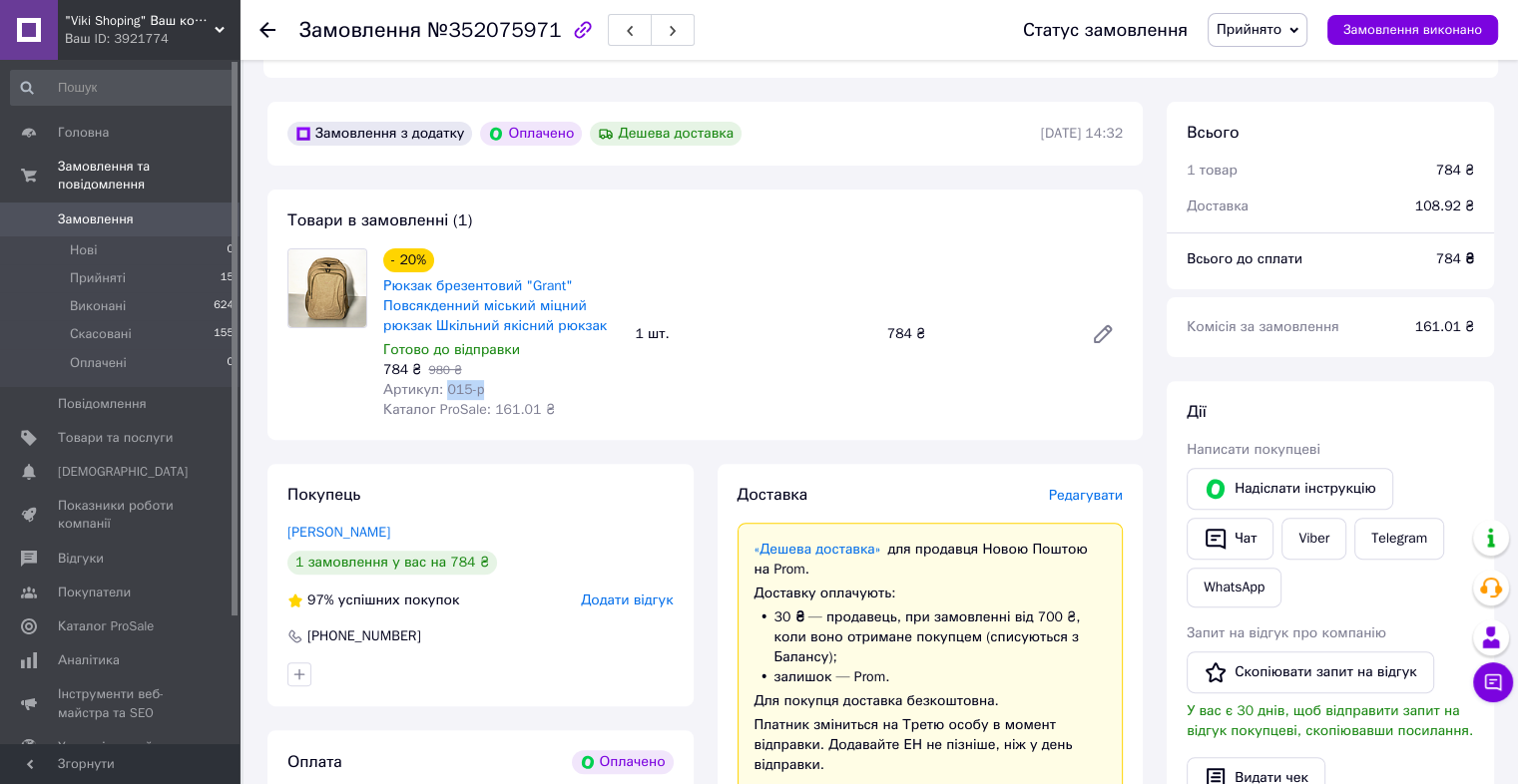 drag, startPoint x: 441, startPoint y: 392, endPoint x: 487, endPoint y: 392, distance: 46 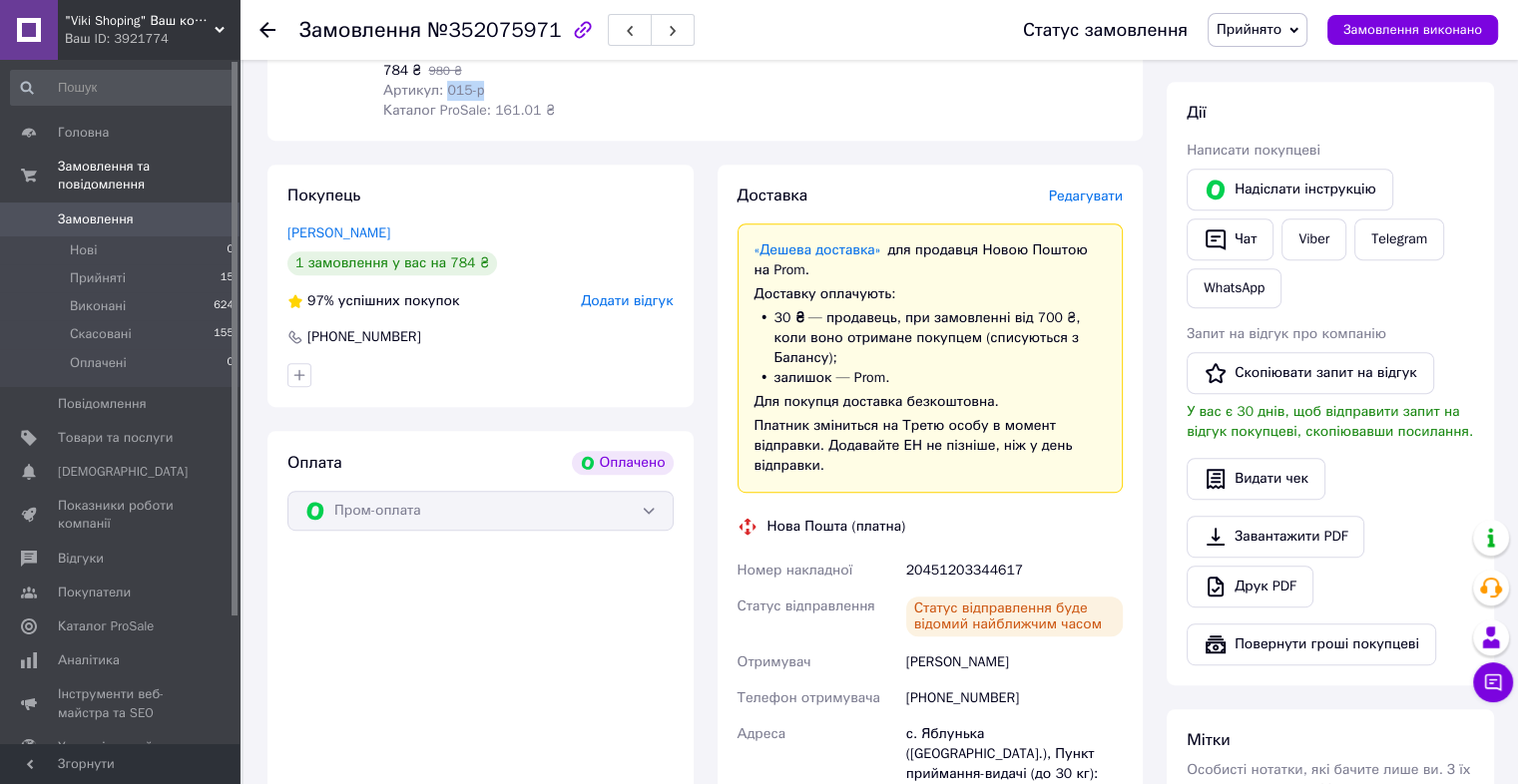 scroll, scrollTop: 981, scrollLeft: 0, axis: vertical 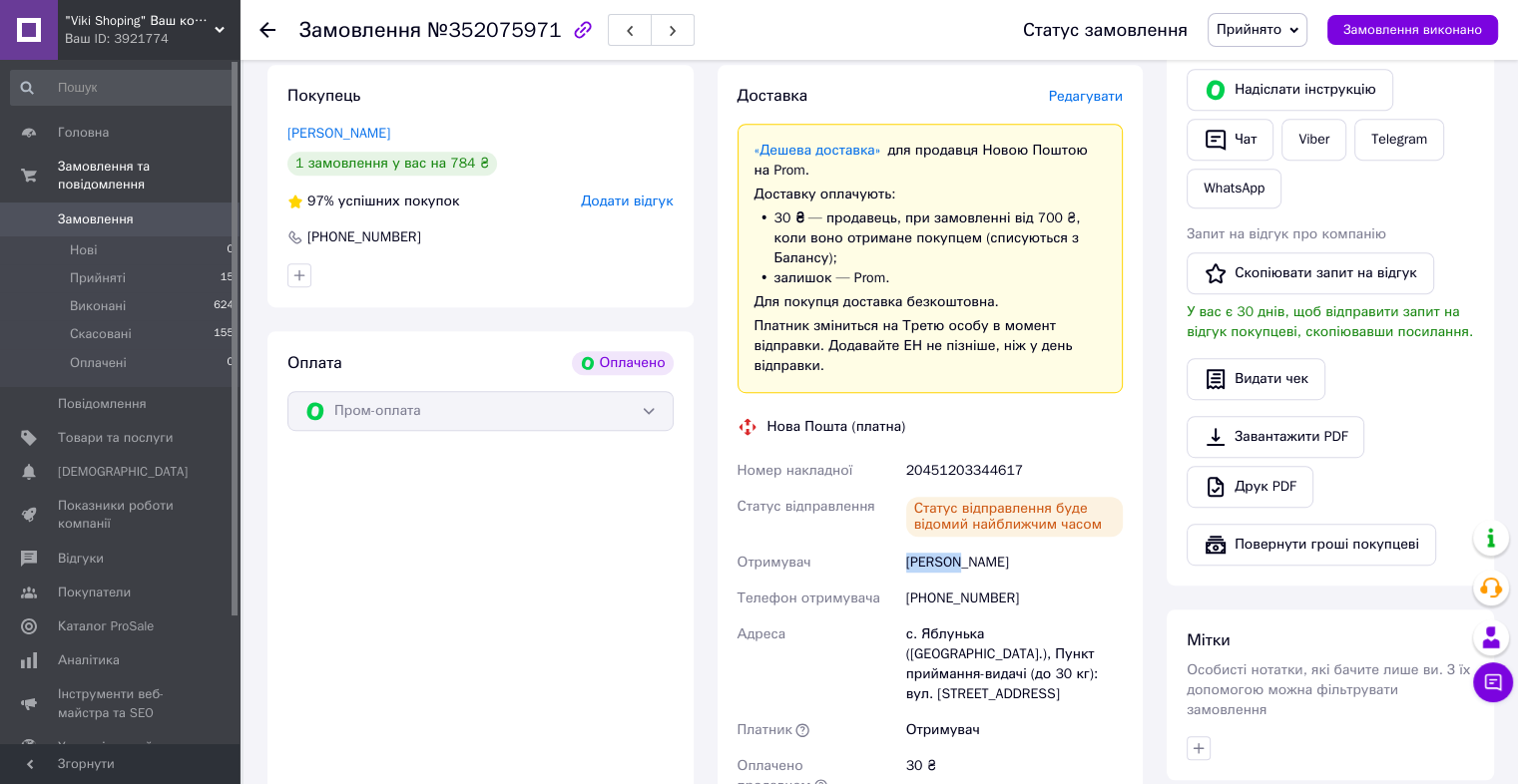 drag, startPoint x: 894, startPoint y: 537, endPoint x: 964, endPoint y: 556, distance: 72.53275 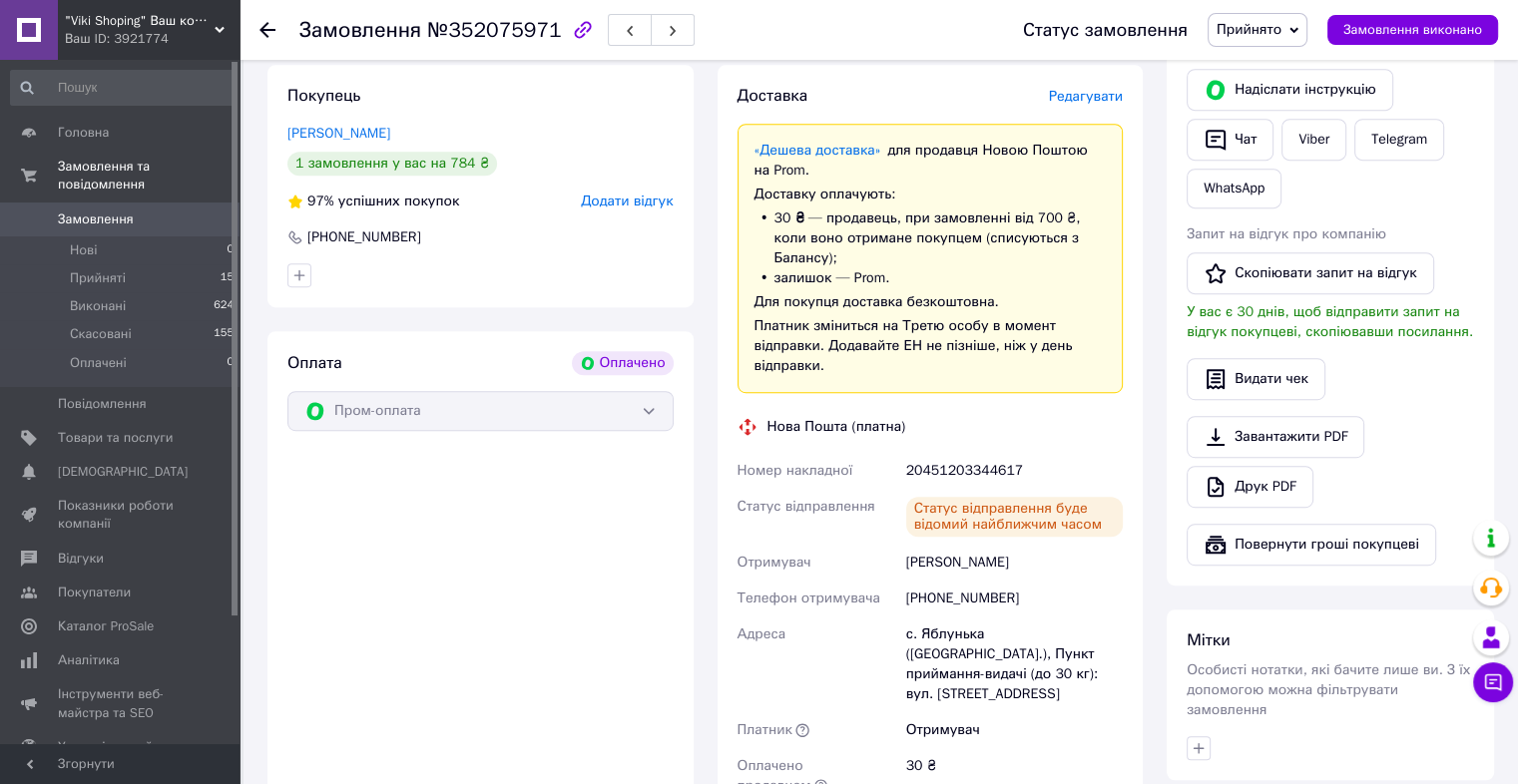 click 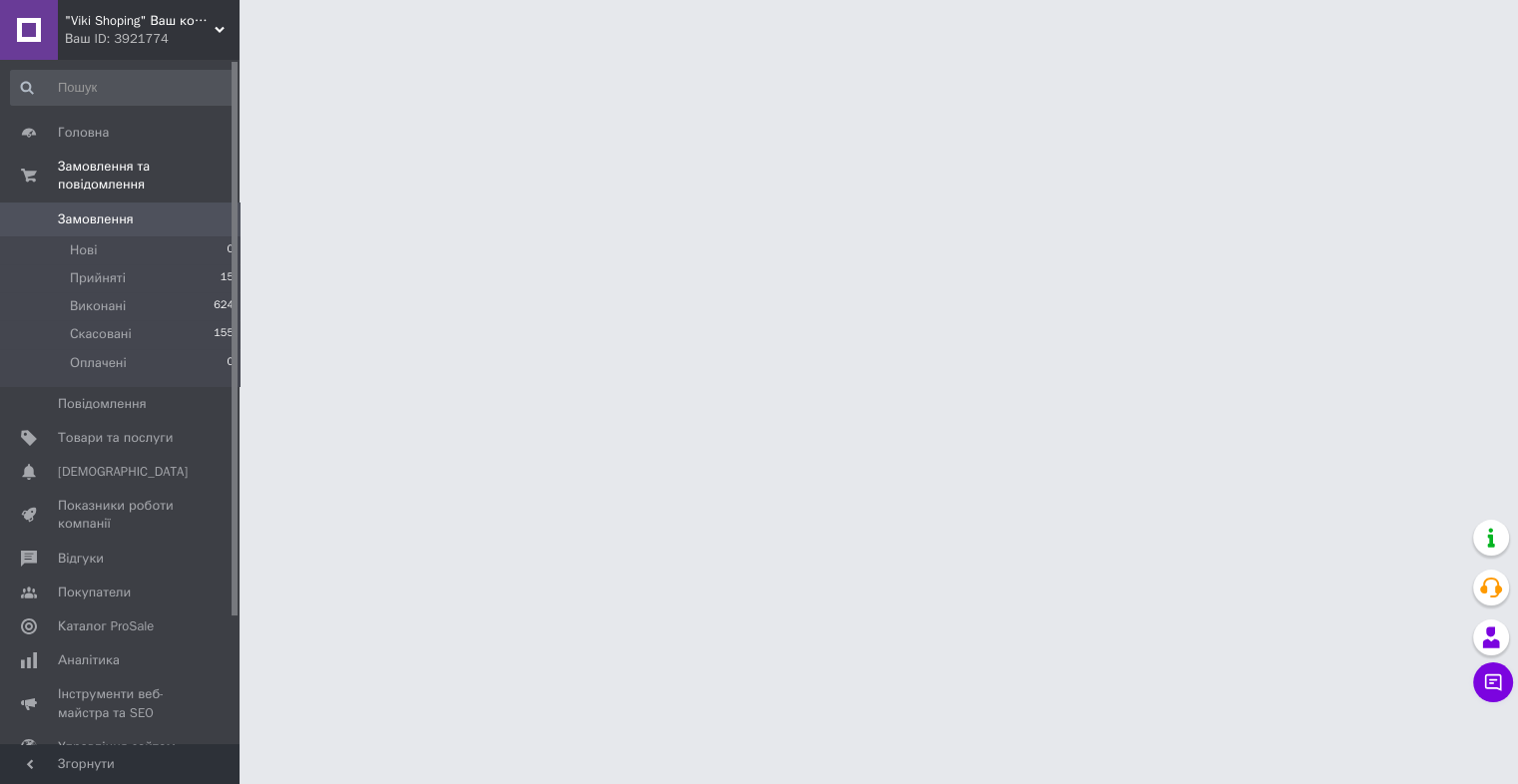 scroll, scrollTop: 0, scrollLeft: 0, axis: both 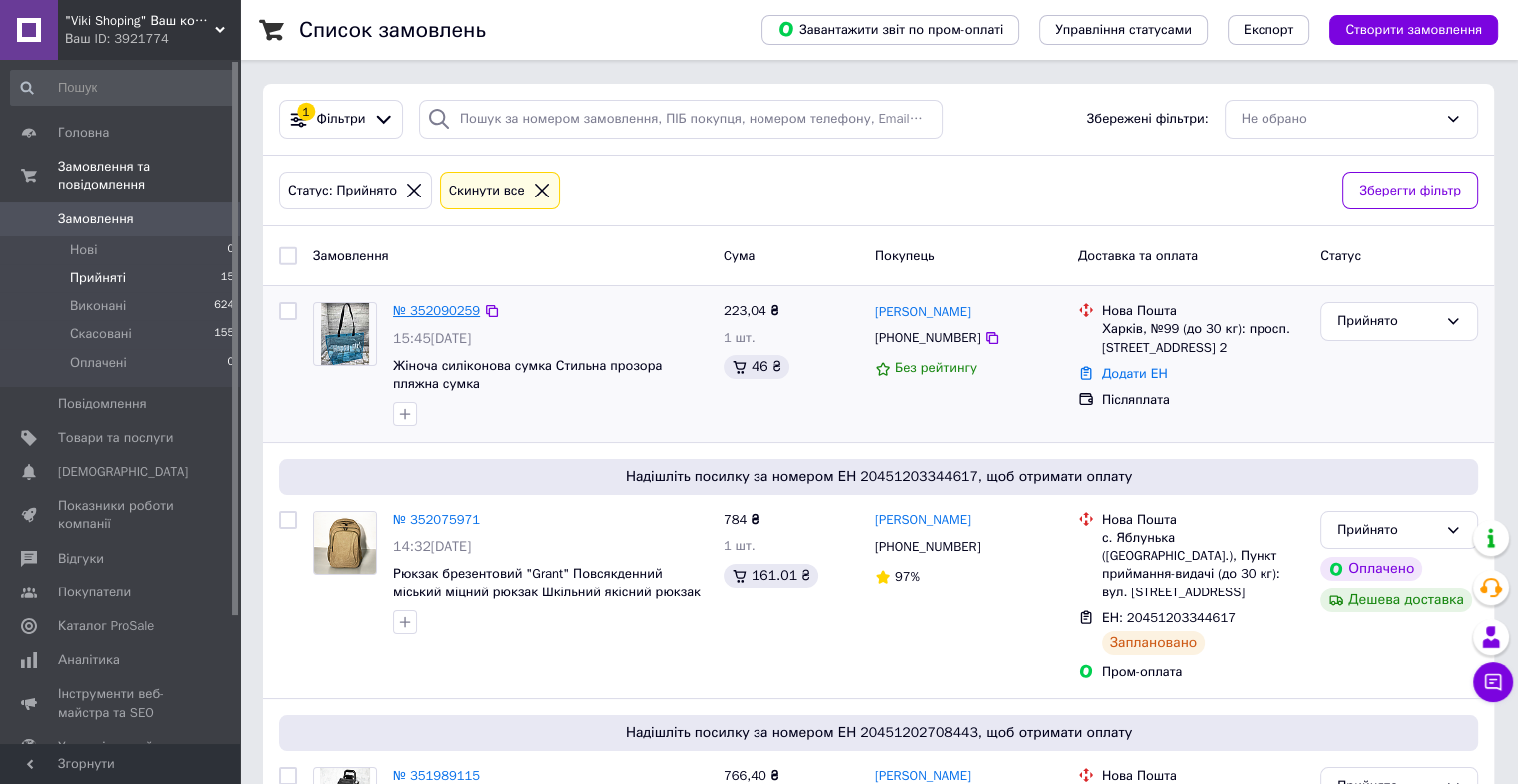 click on "№ 352090259" at bounding box center (436, 310) 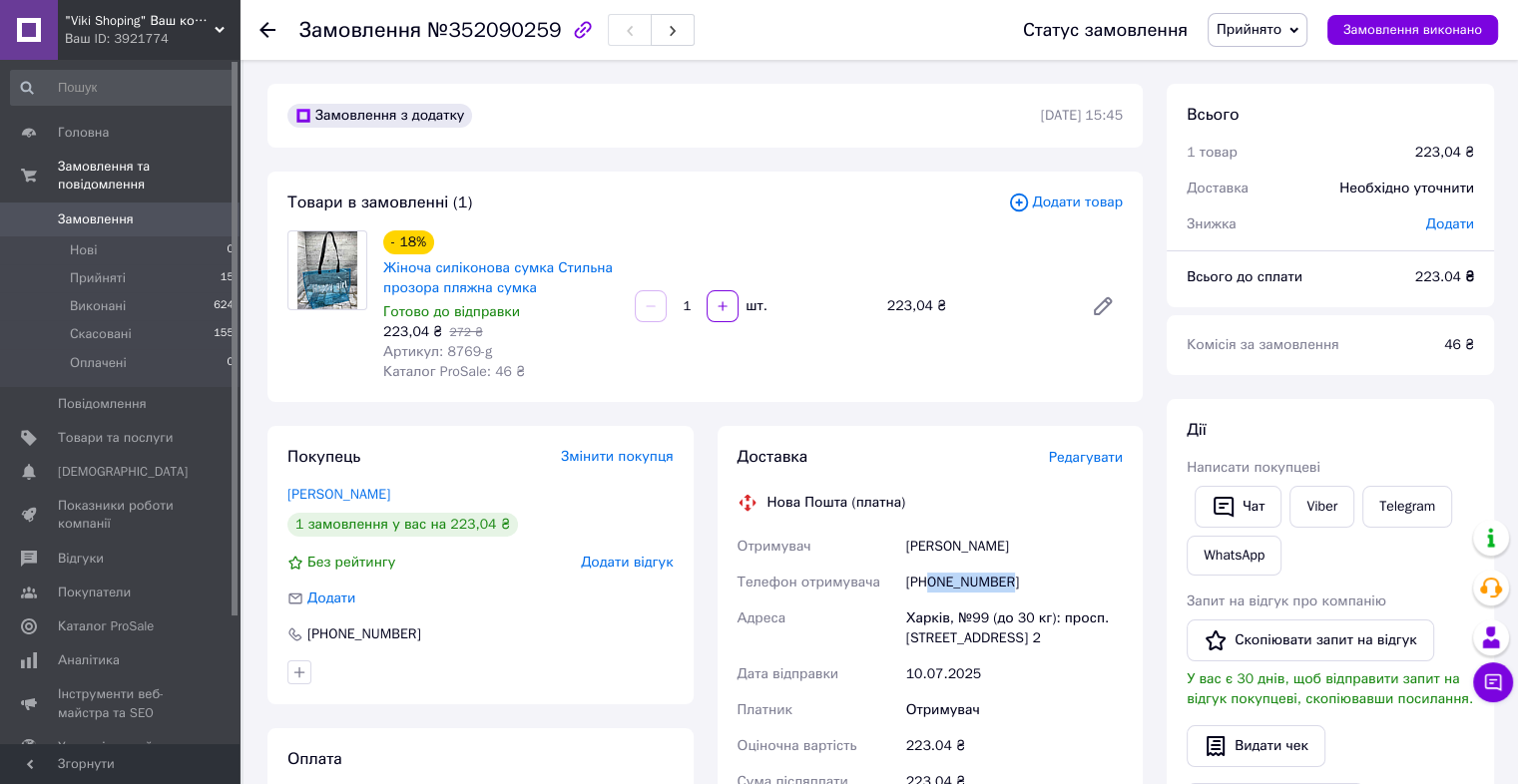 drag, startPoint x: 930, startPoint y: 584, endPoint x: 1010, endPoint y: 591, distance: 80.306 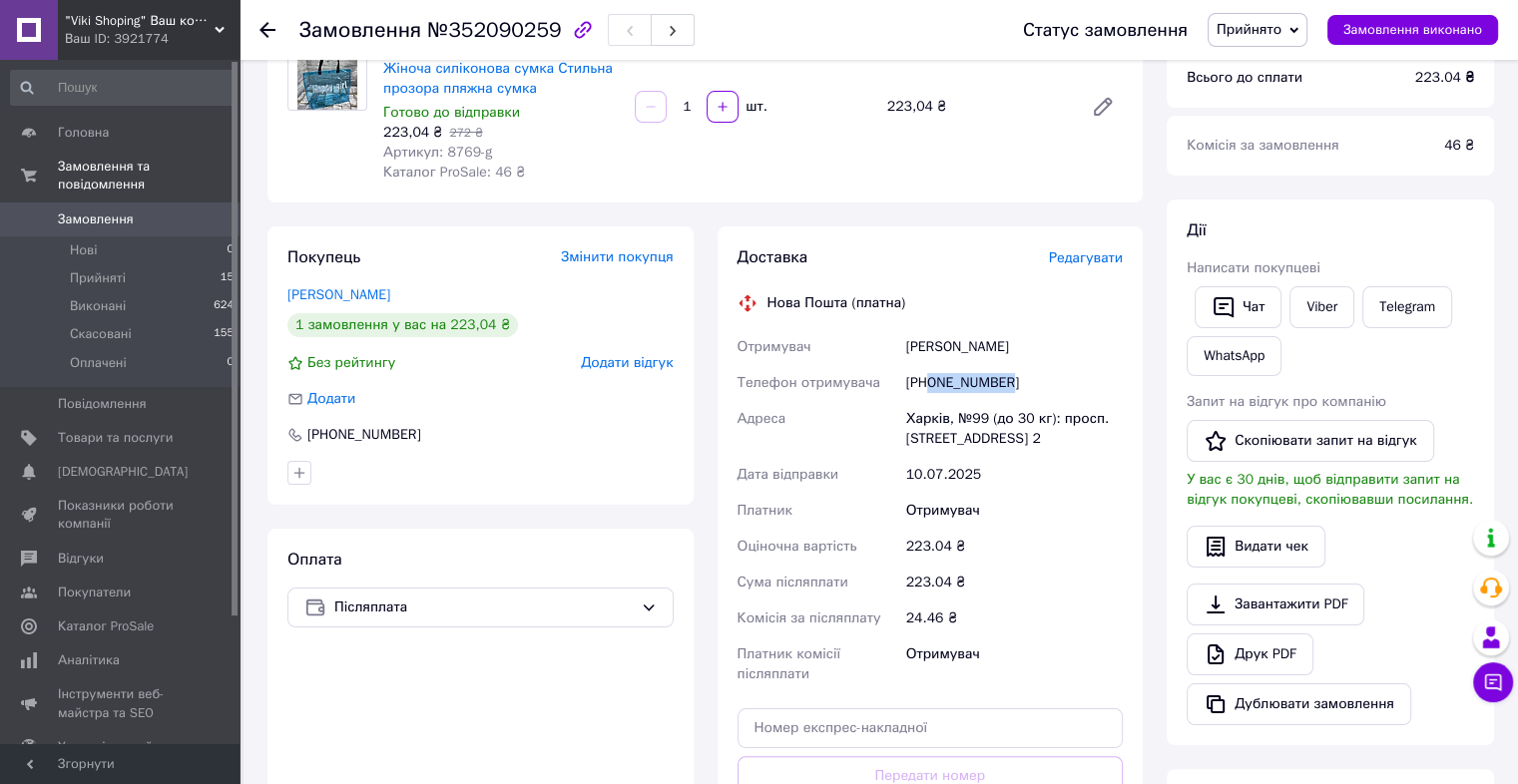 scroll, scrollTop: 399, scrollLeft: 0, axis: vertical 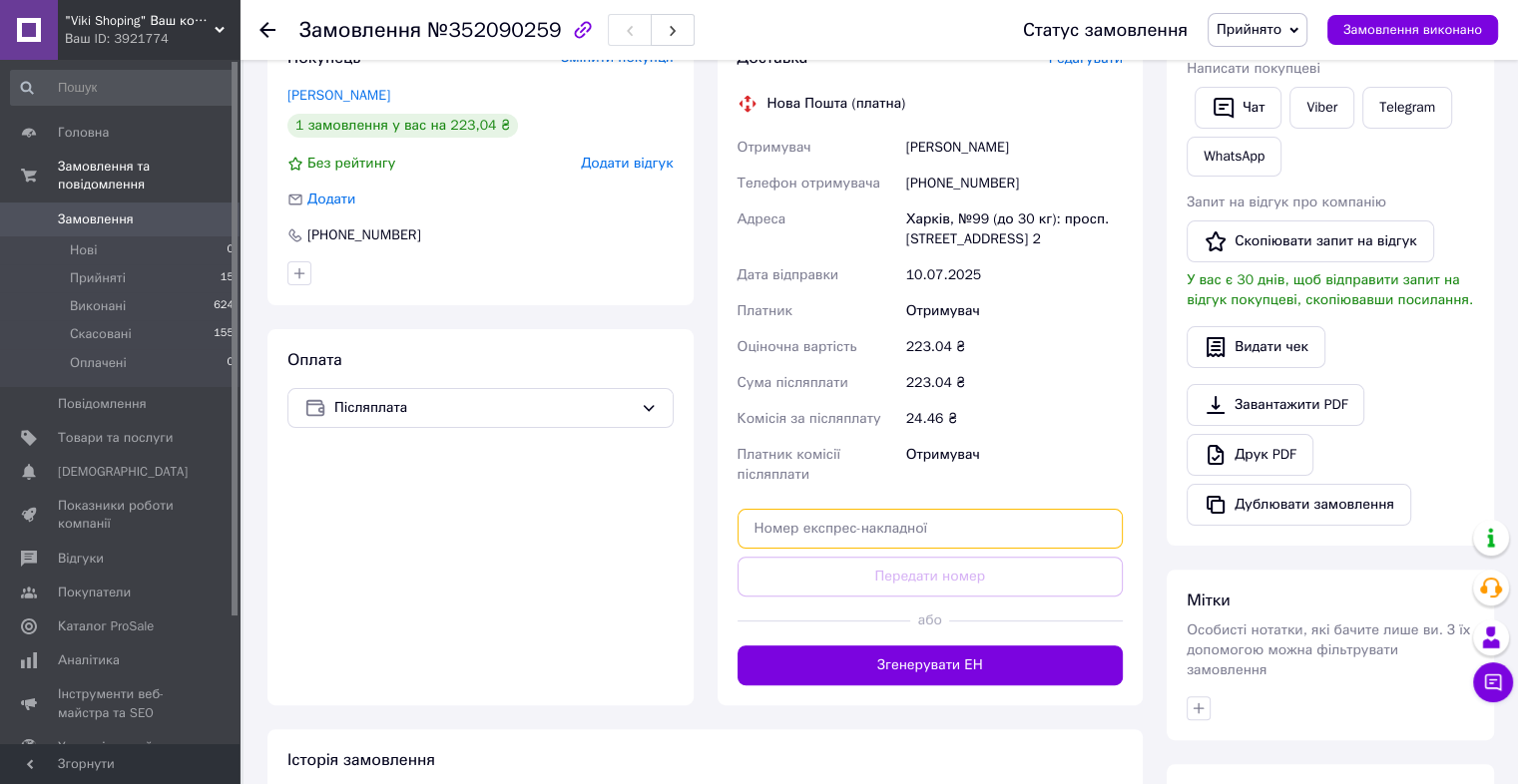 click at bounding box center [930, 529] 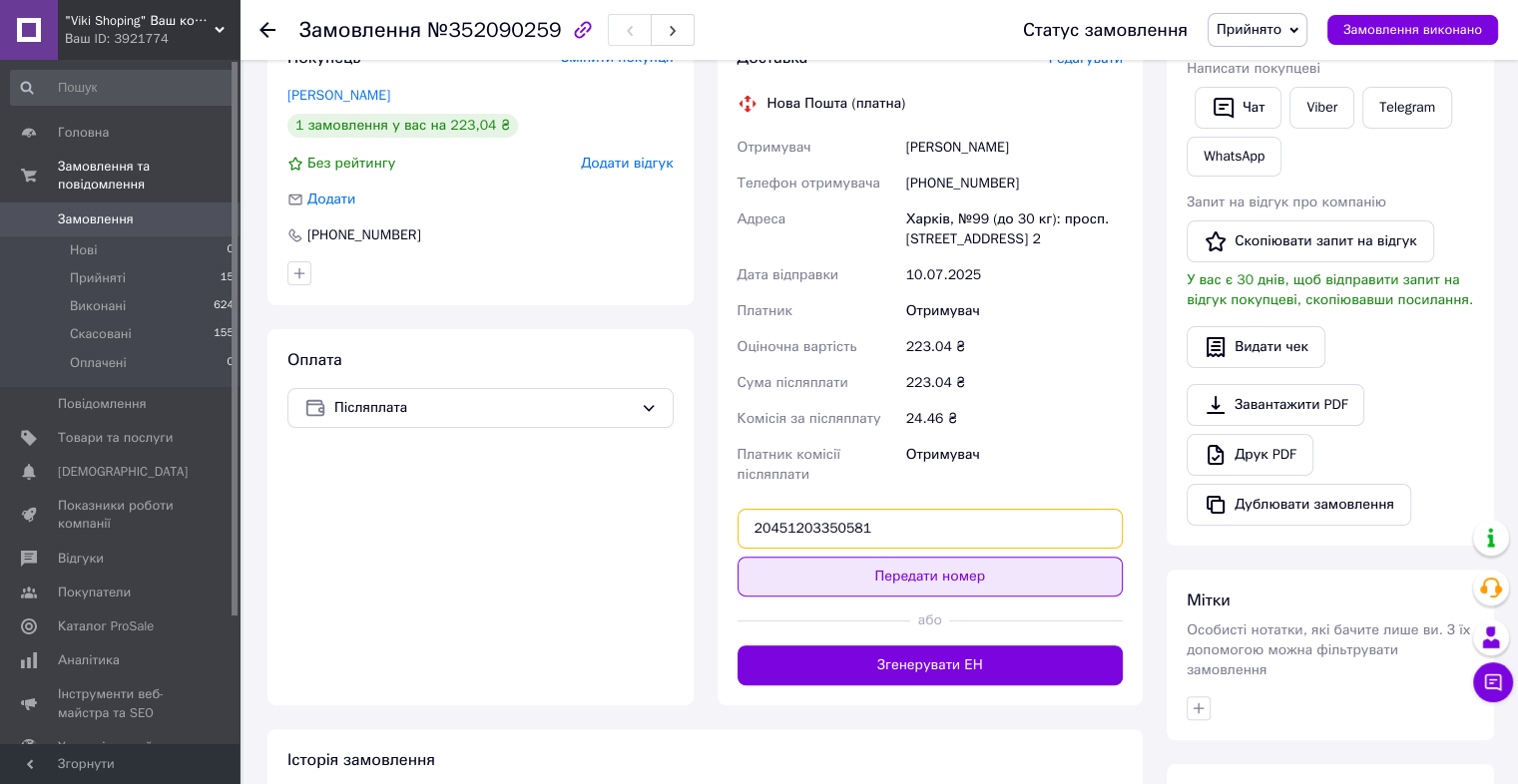 type on "20451203350581" 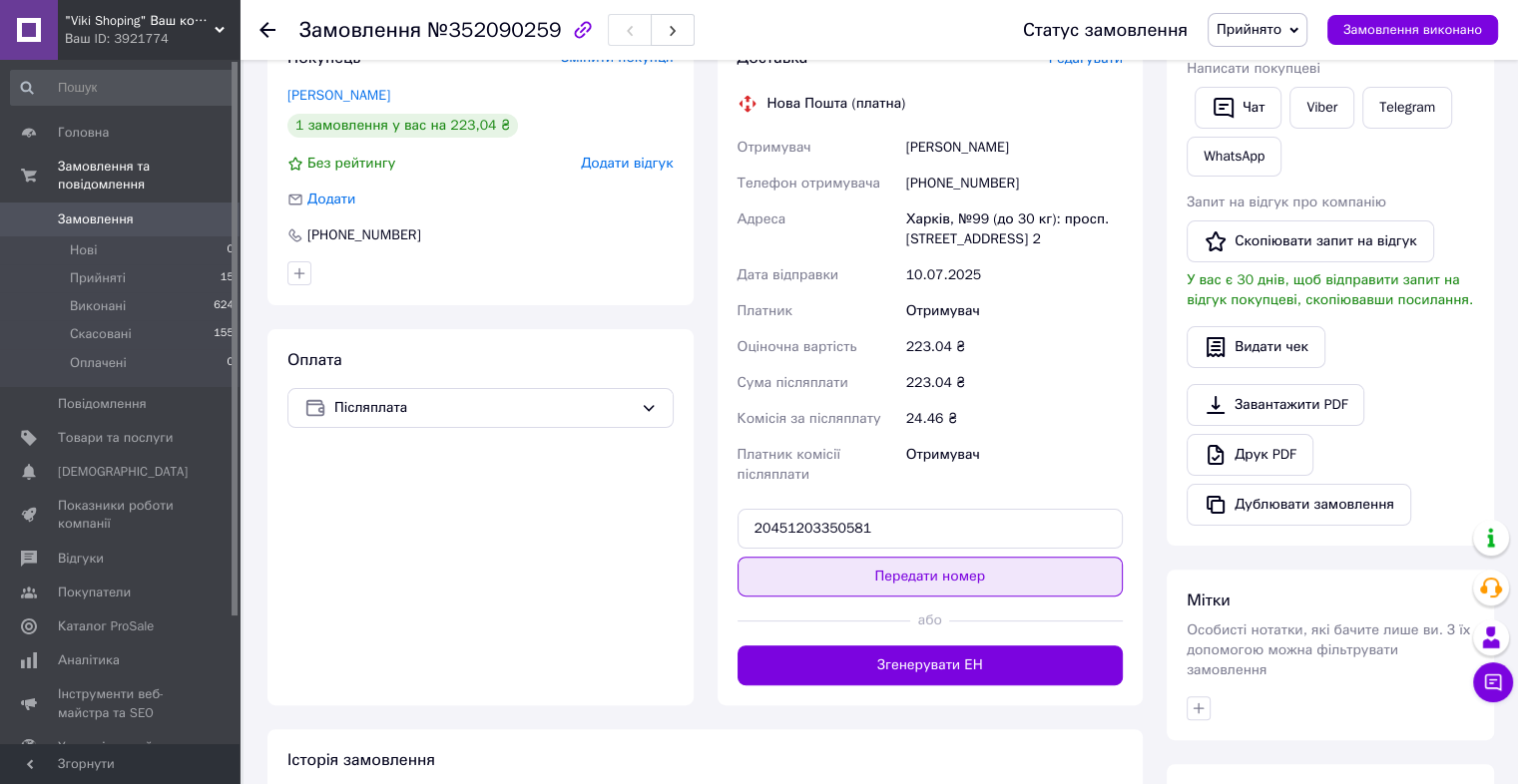 click on "Передати номер" at bounding box center (930, 577) 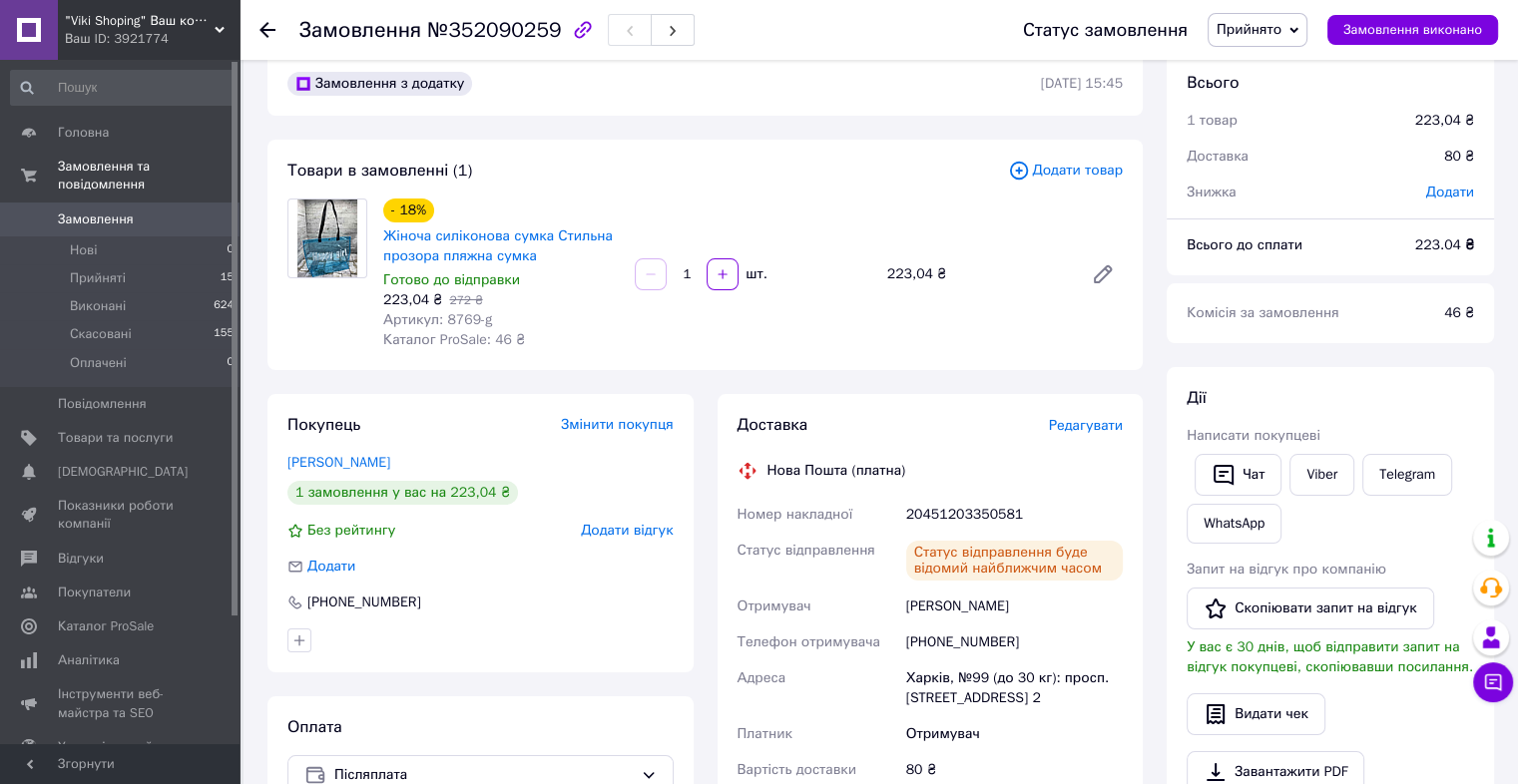 scroll, scrollTop: 0, scrollLeft: 0, axis: both 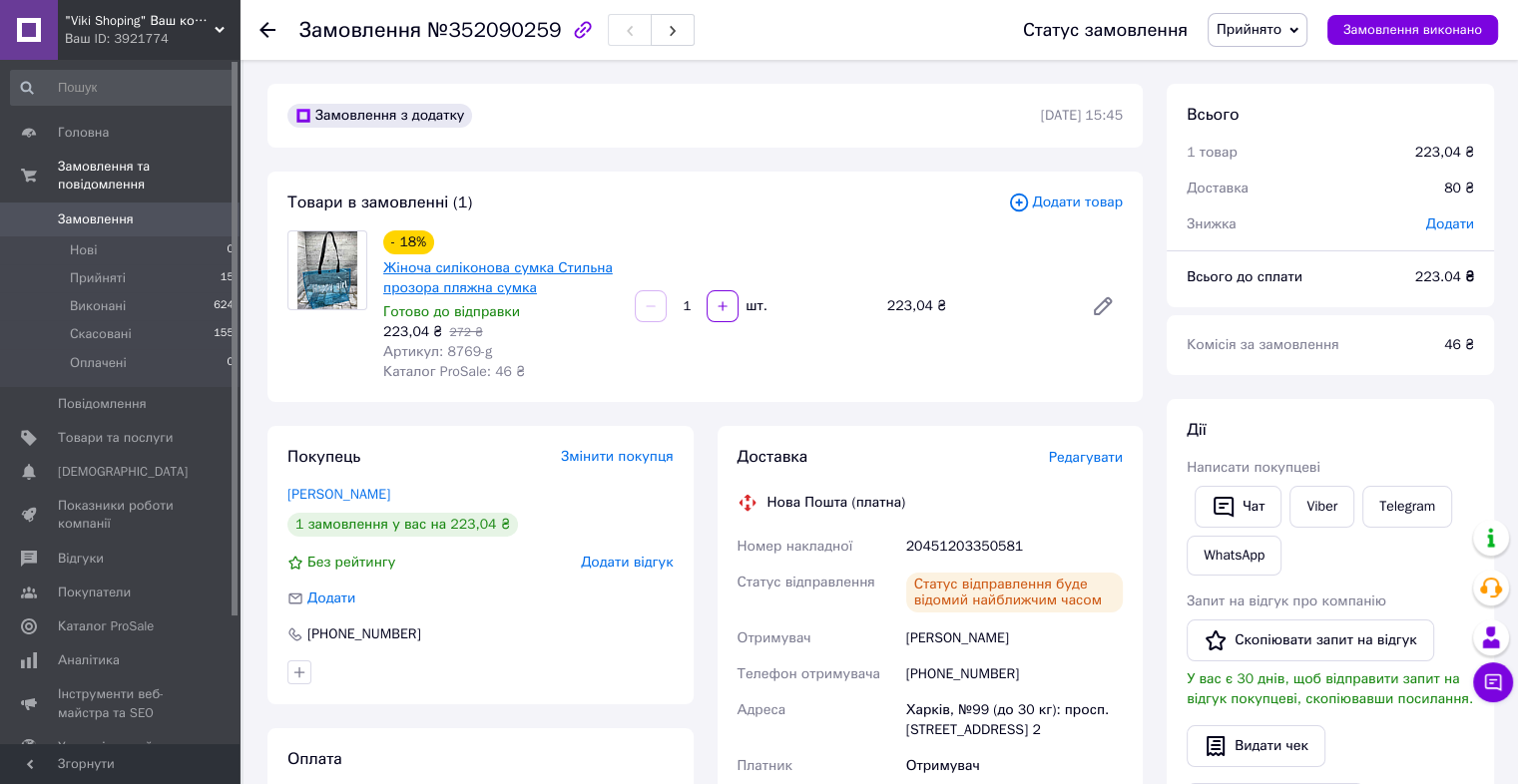 click on "Жіноча силіконова сумка Стильна прозора пляжна сумка" at bounding box center [498, 277] 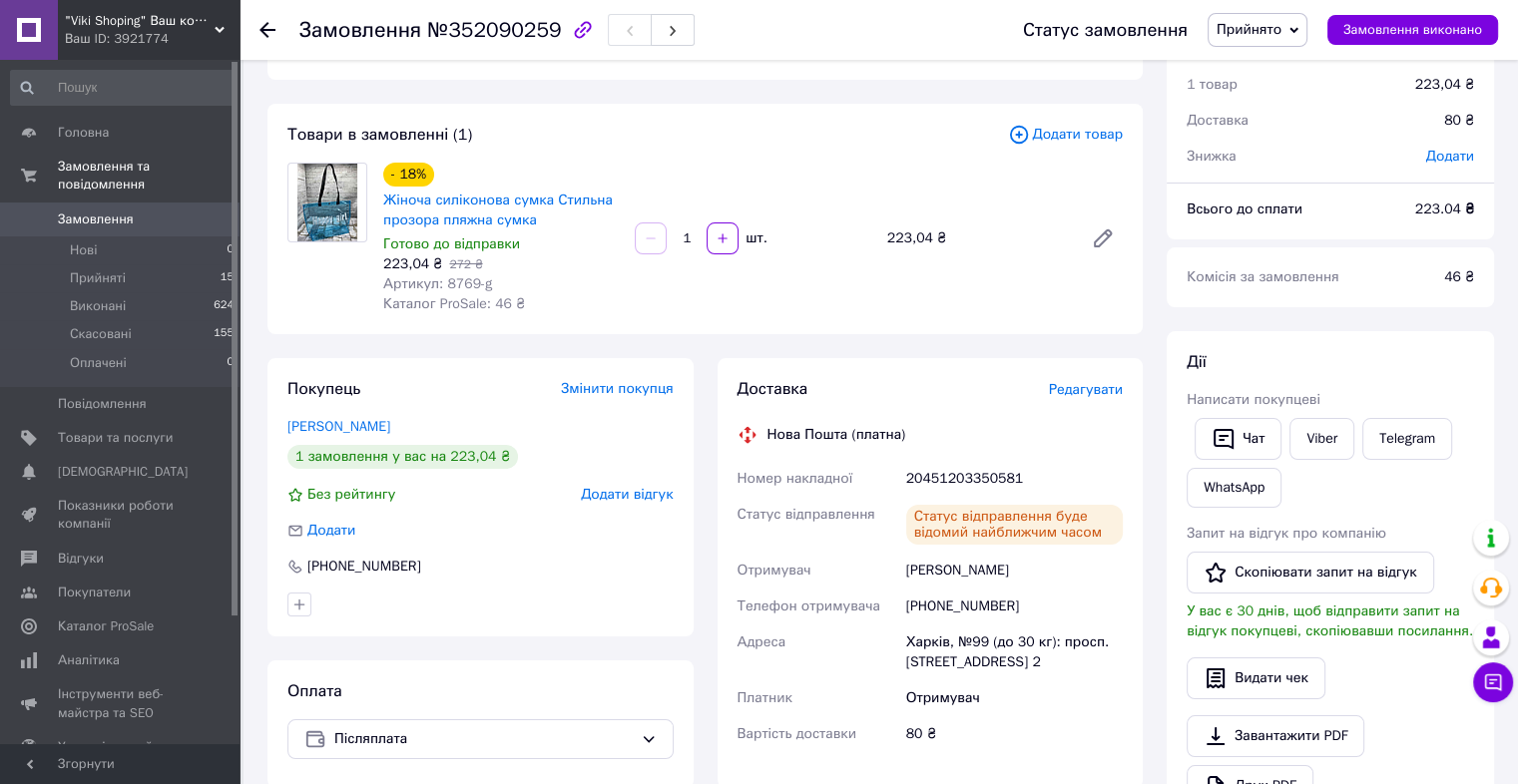 scroll, scrollTop: 0, scrollLeft: 0, axis: both 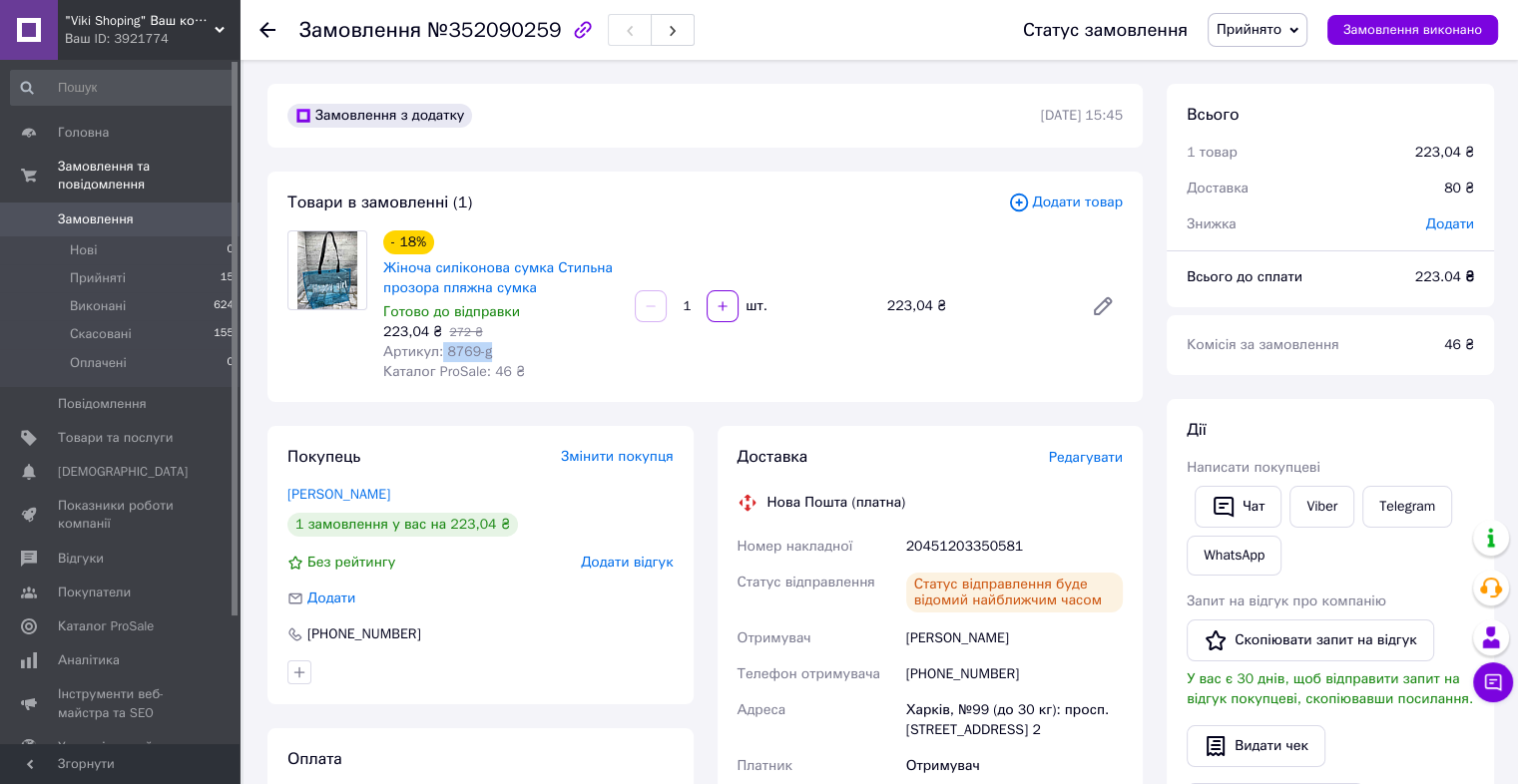 drag, startPoint x: 437, startPoint y: 352, endPoint x: 497, endPoint y: 350, distance: 60.033324 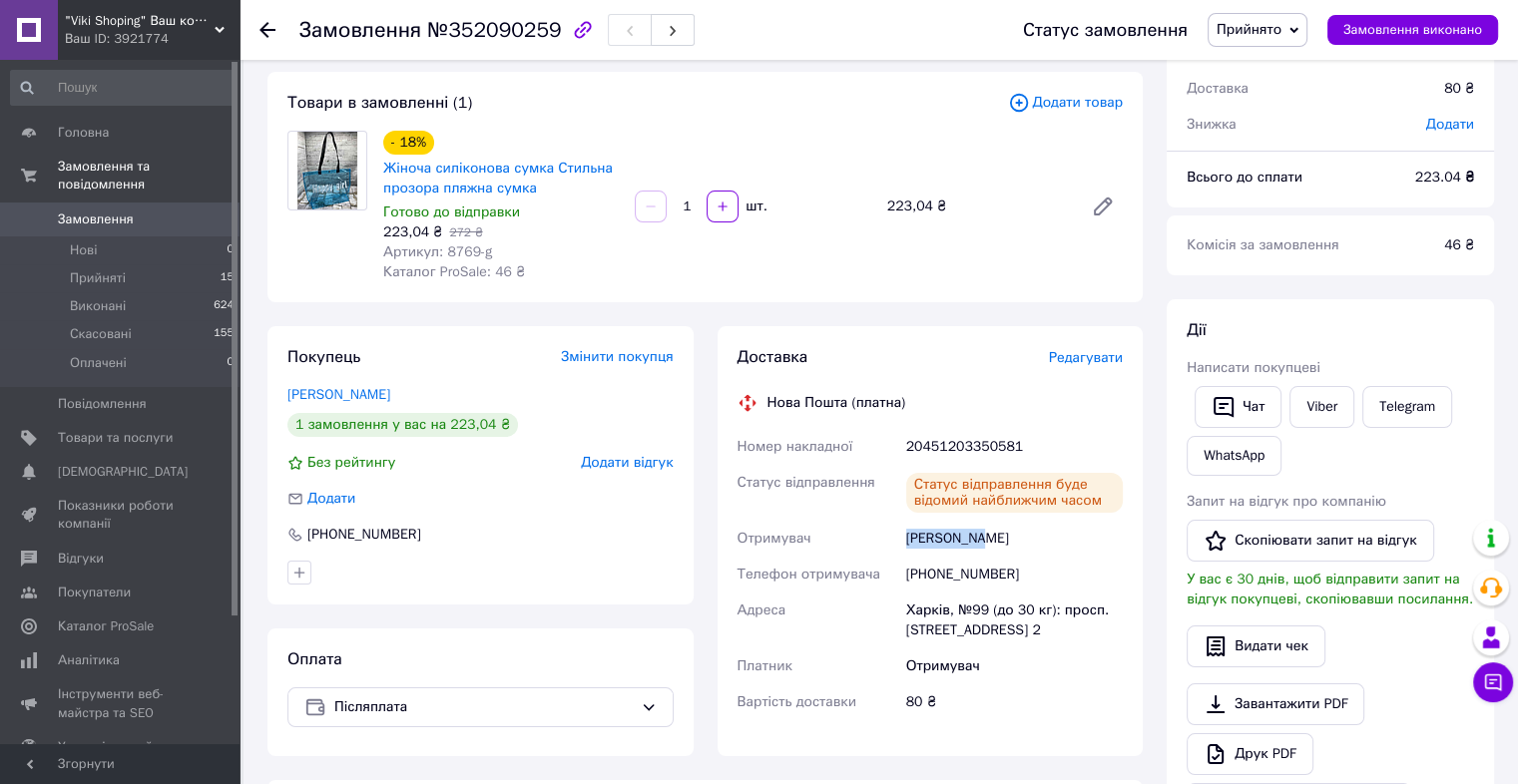 drag, startPoint x: 893, startPoint y: 530, endPoint x: 985, endPoint y: 539, distance: 92.43917 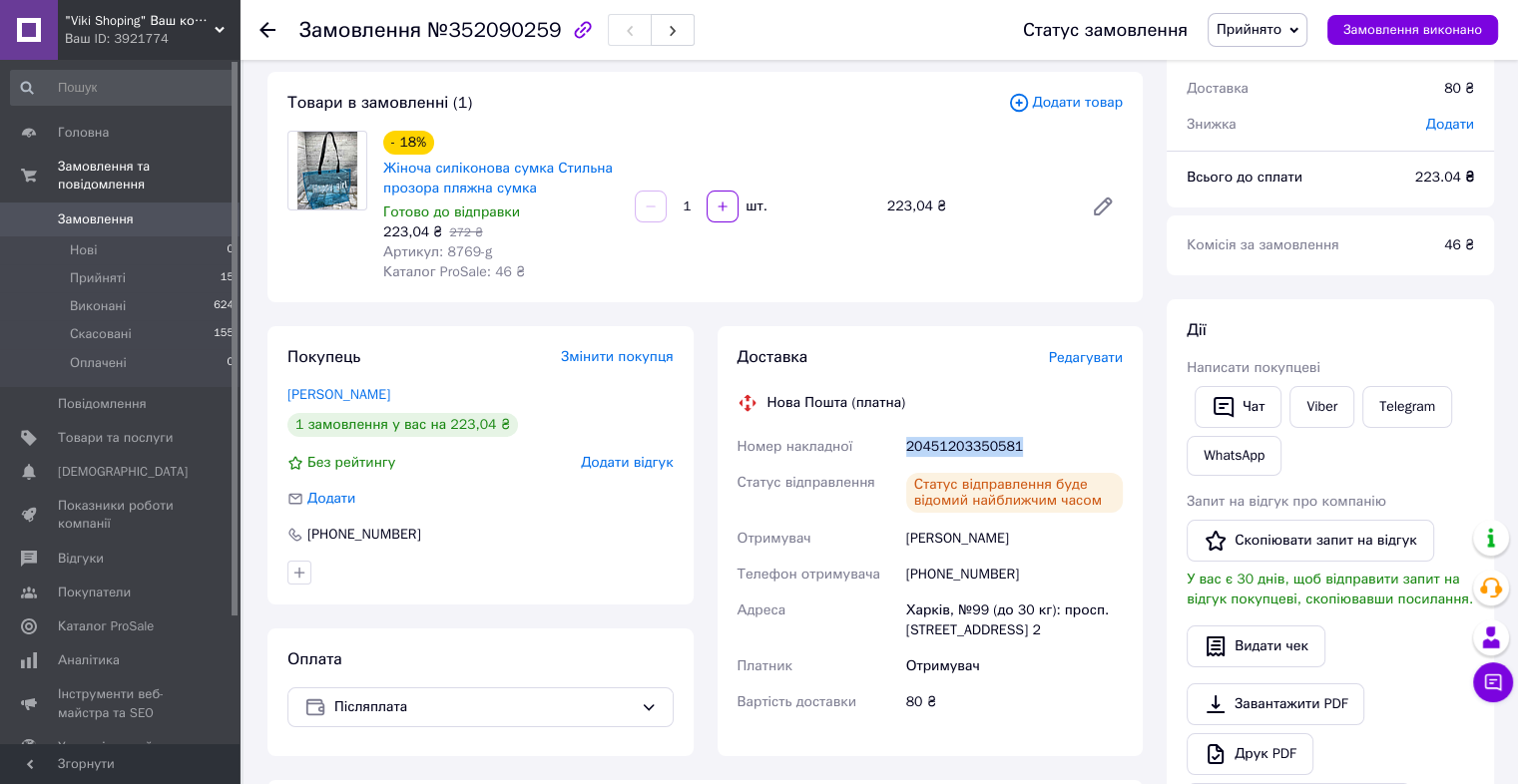drag, startPoint x: 898, startPoint y: 437, endPoint x: 926, endPoint y: 452, distance: 31.76476 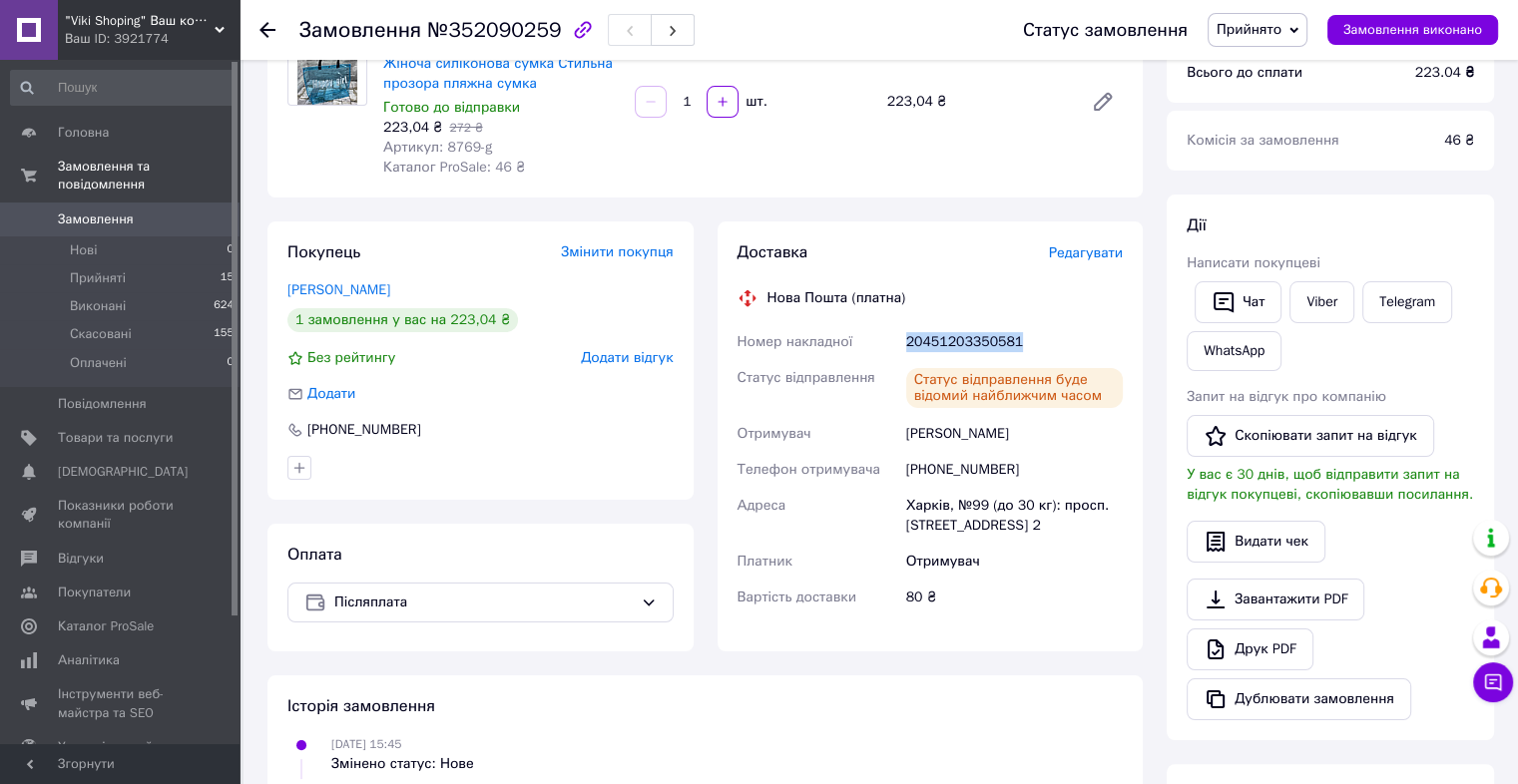scroll, scrollTop: 0, scrollLeft: 0, axis: both 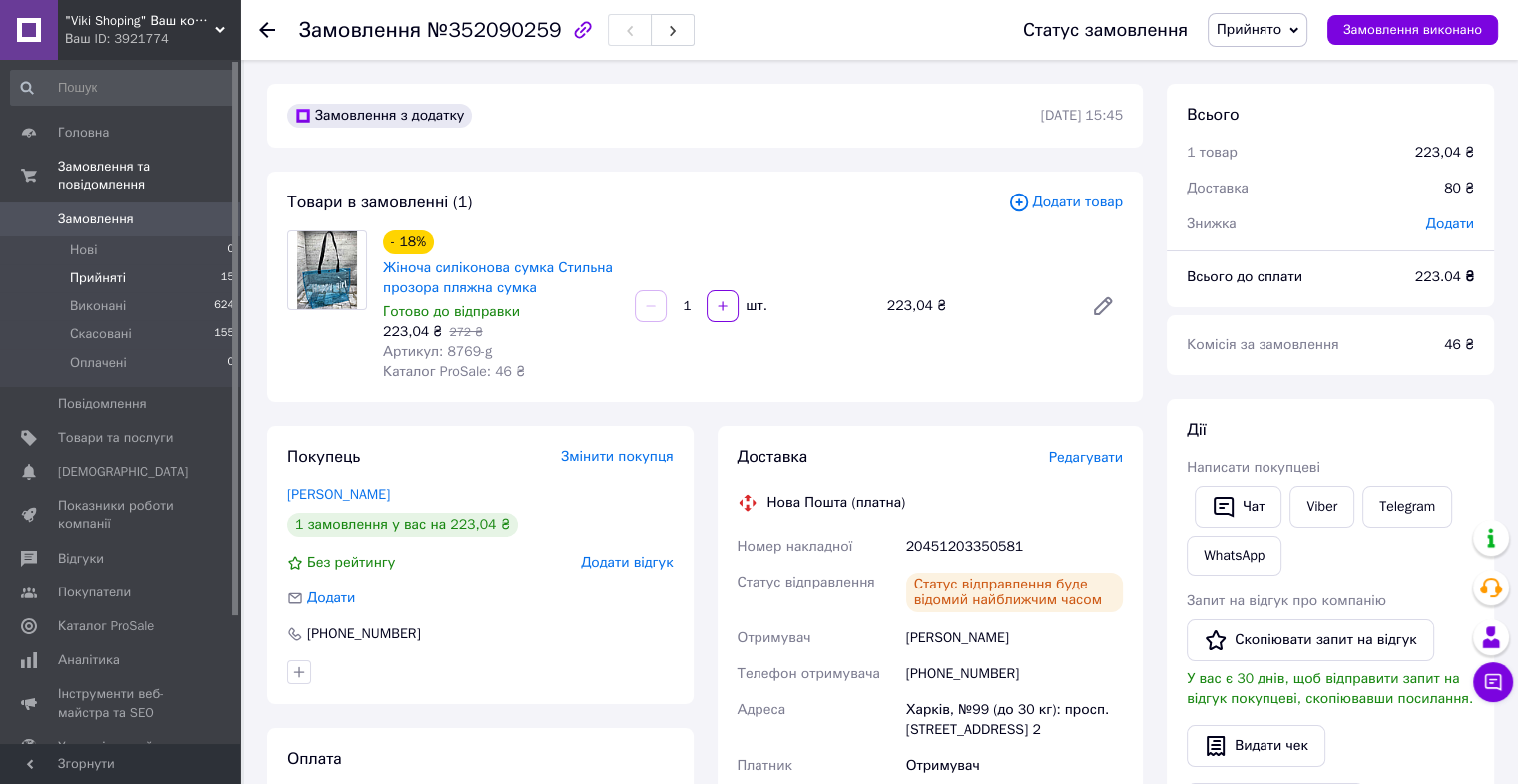 click on "Прийняті" at bounding box center [98, 278] 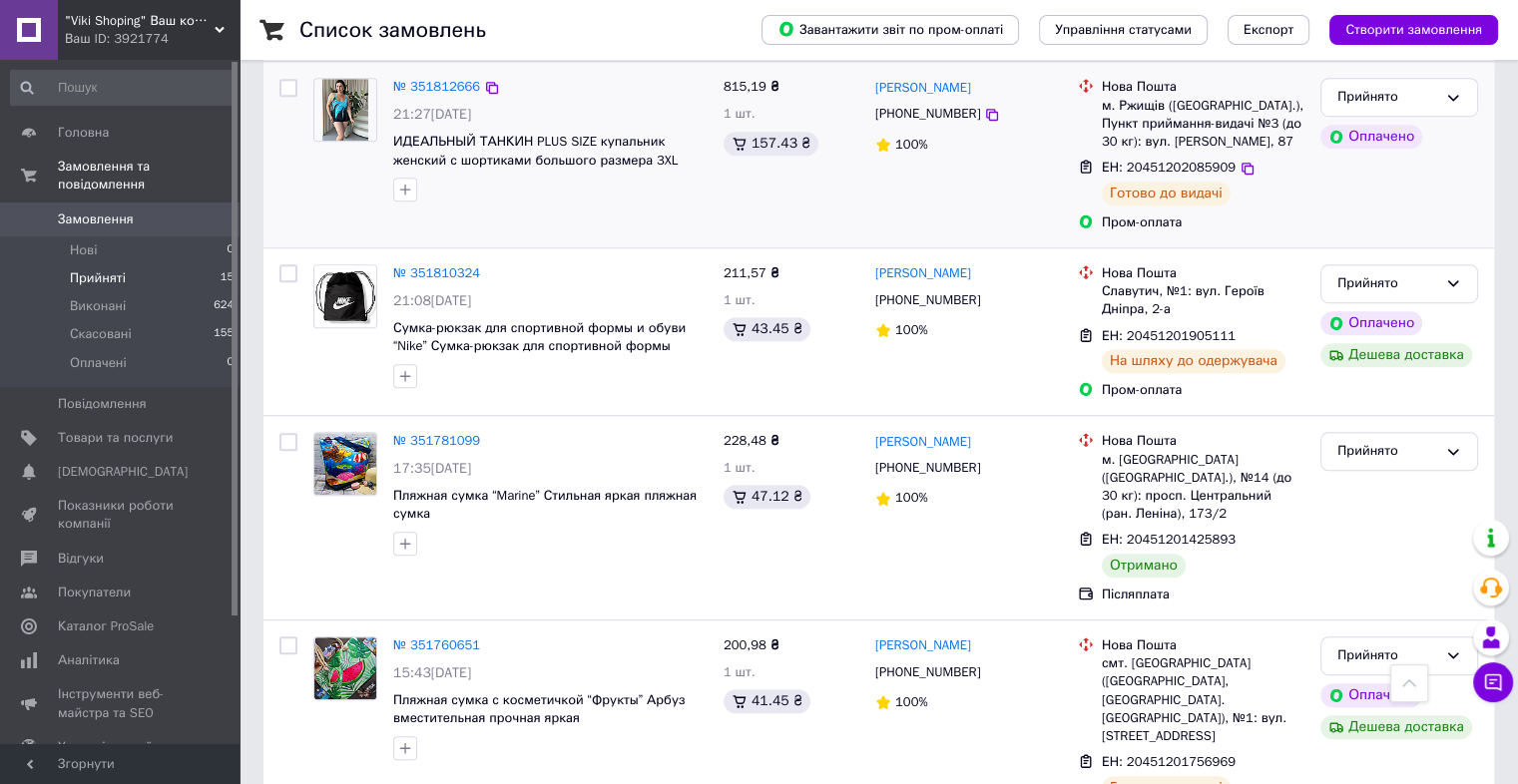 scroll, scrollTop: 1297, scrollLeft: 0, axis: vertical 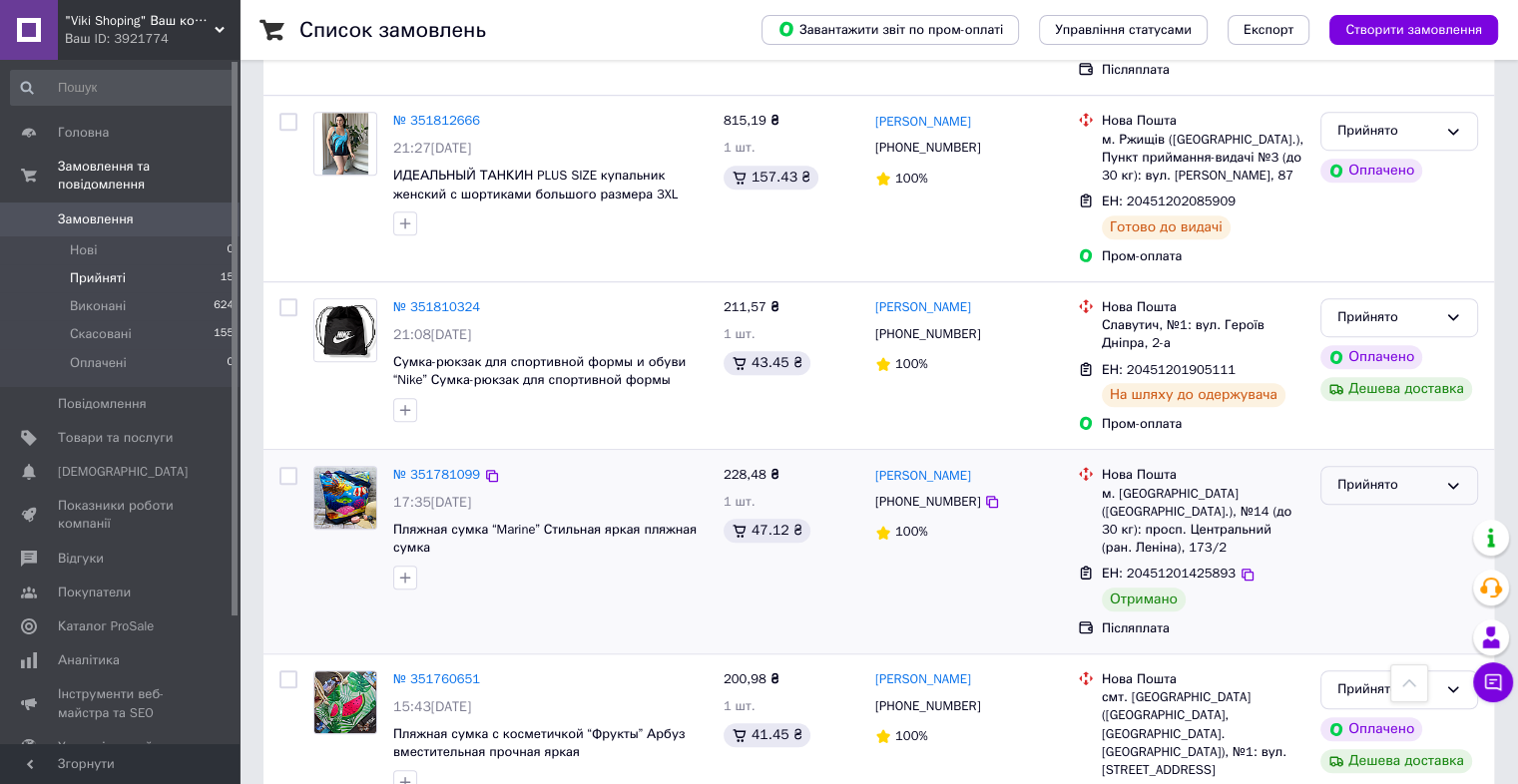click 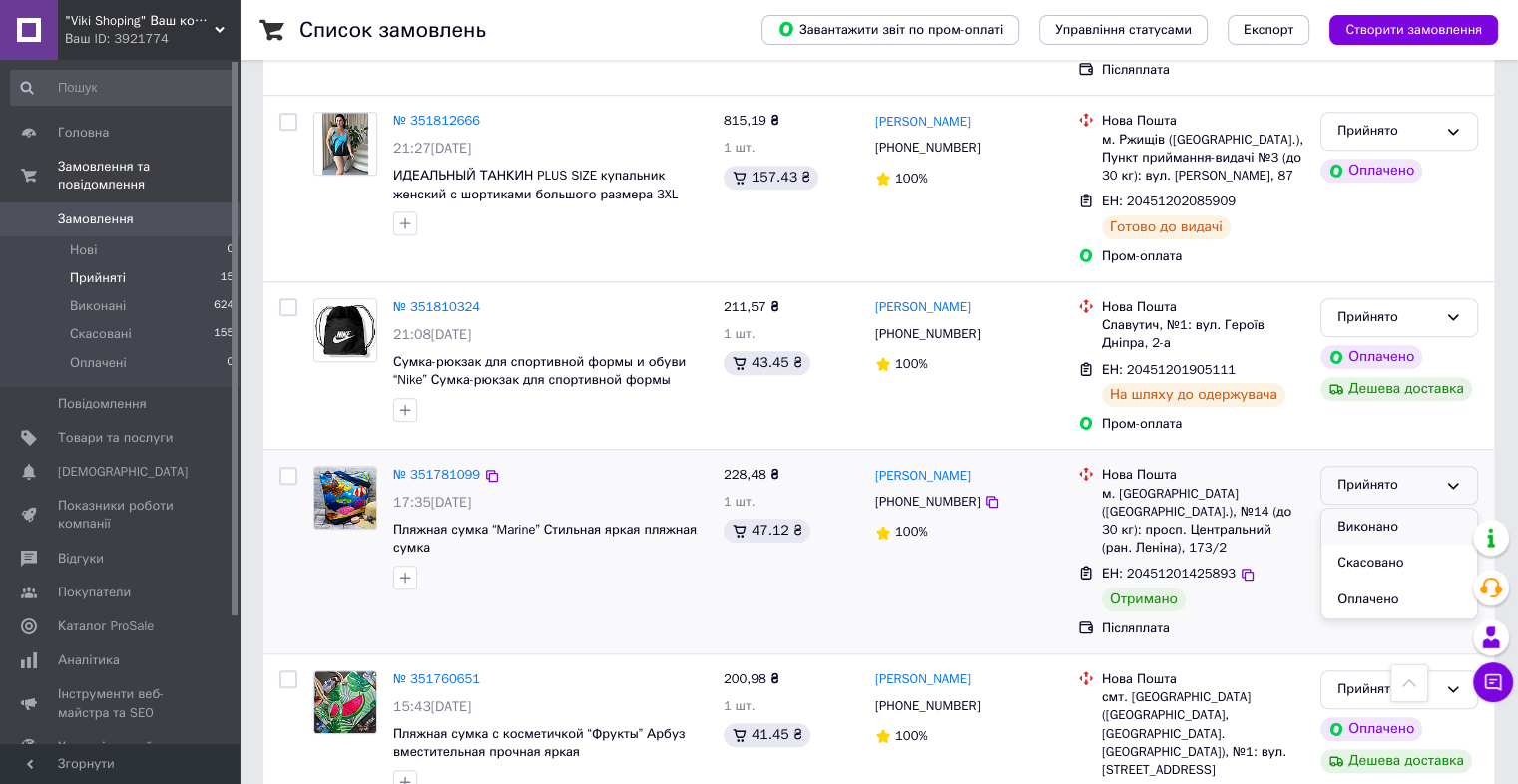 click on "Виконано" at bounding box center [1399, 527] 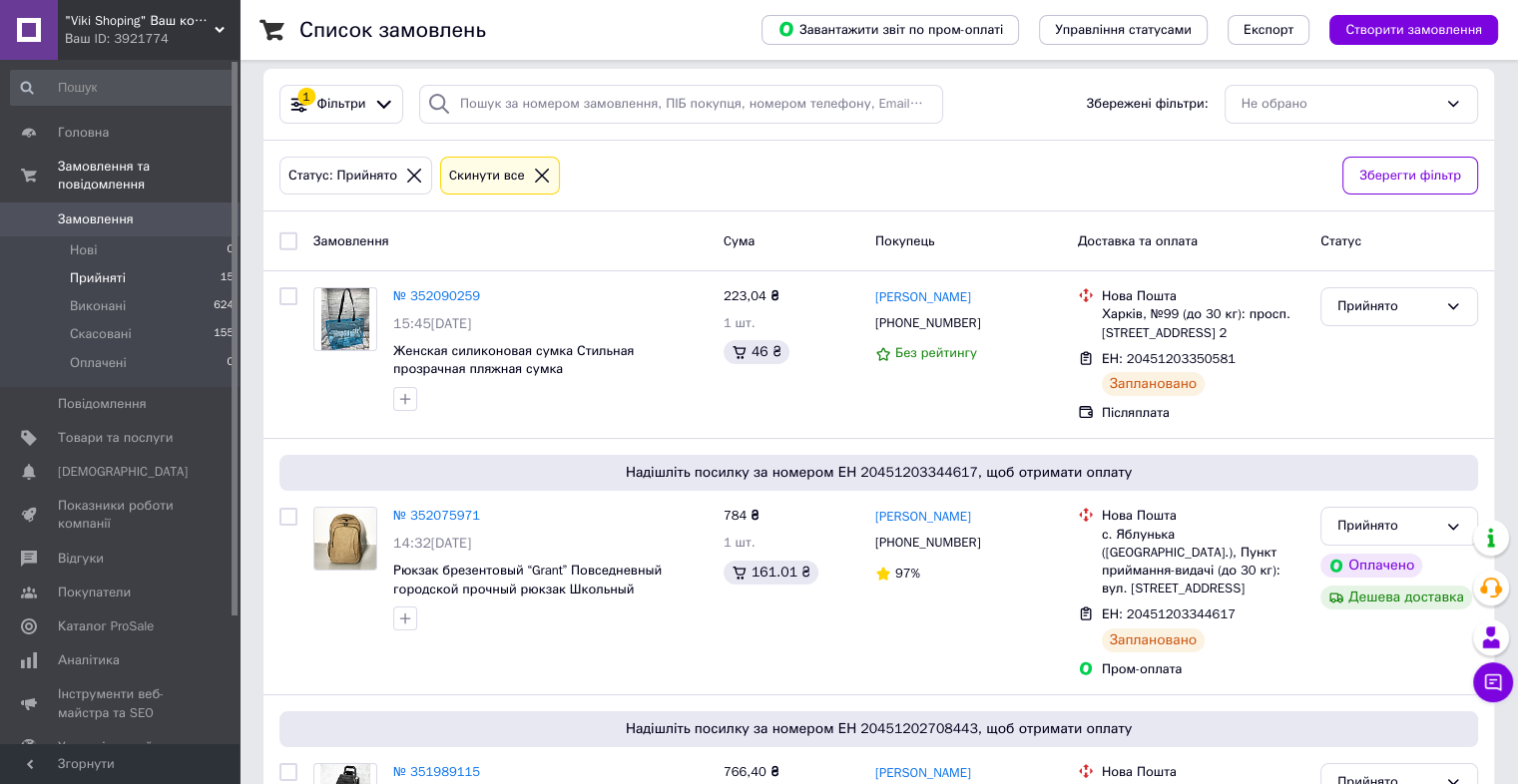 scroll, scrollTop: 0, scrollLeft: 0, axis: both 